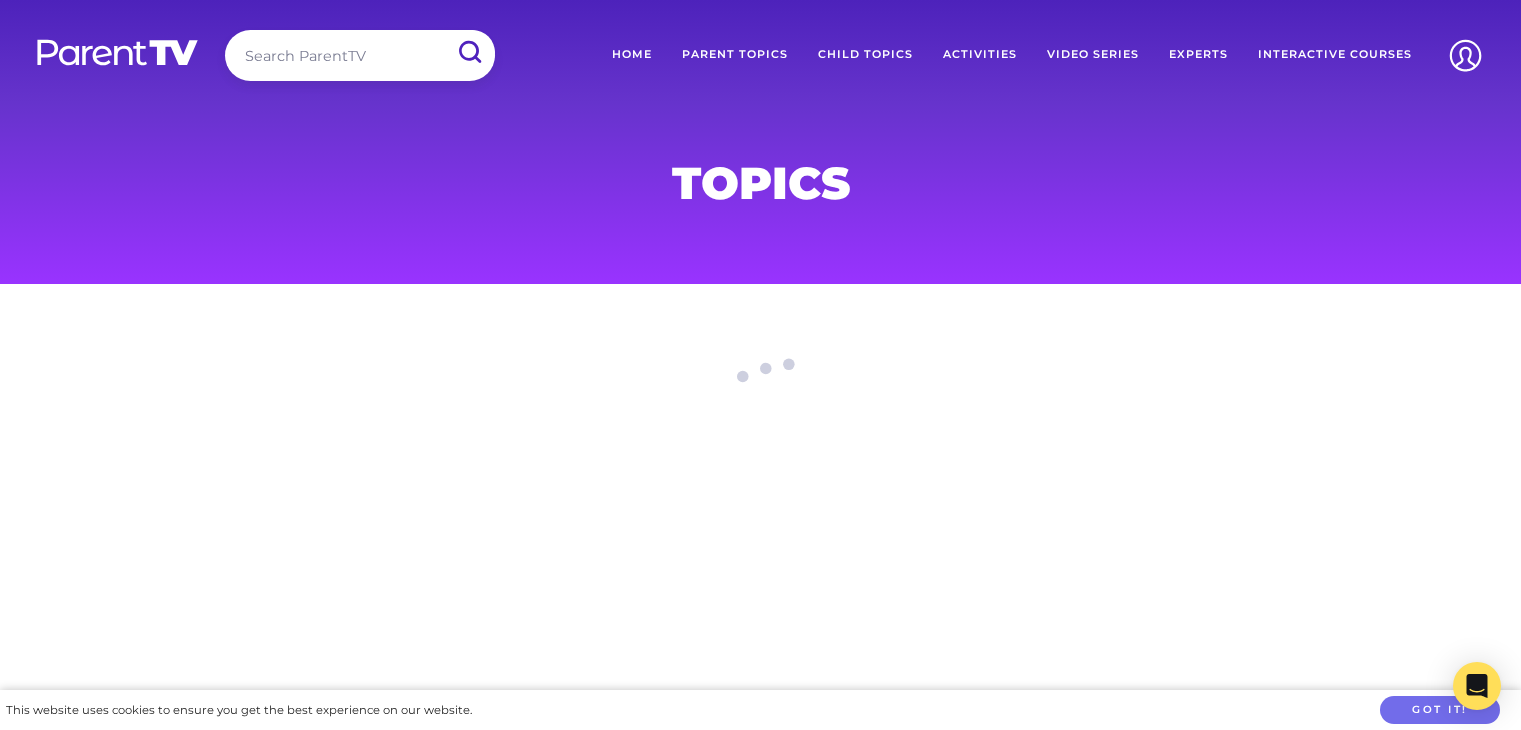 scroll, scrollTop: 0, scrollLeft: 0, axis: both 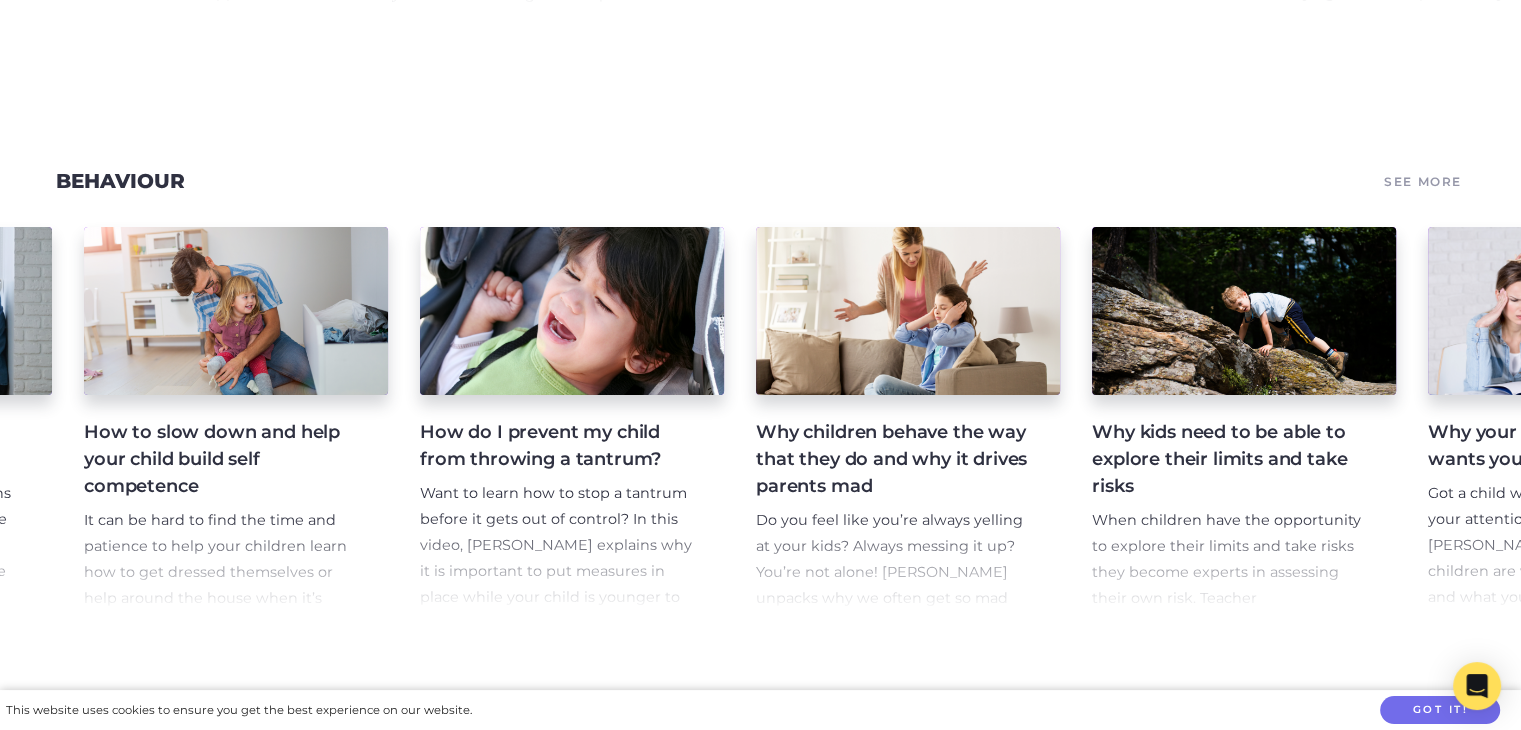 drag, startPoint x: 1271, startPoint y: 643, endPoint x: 1392, endPoint y: 630, distance: 121.69634 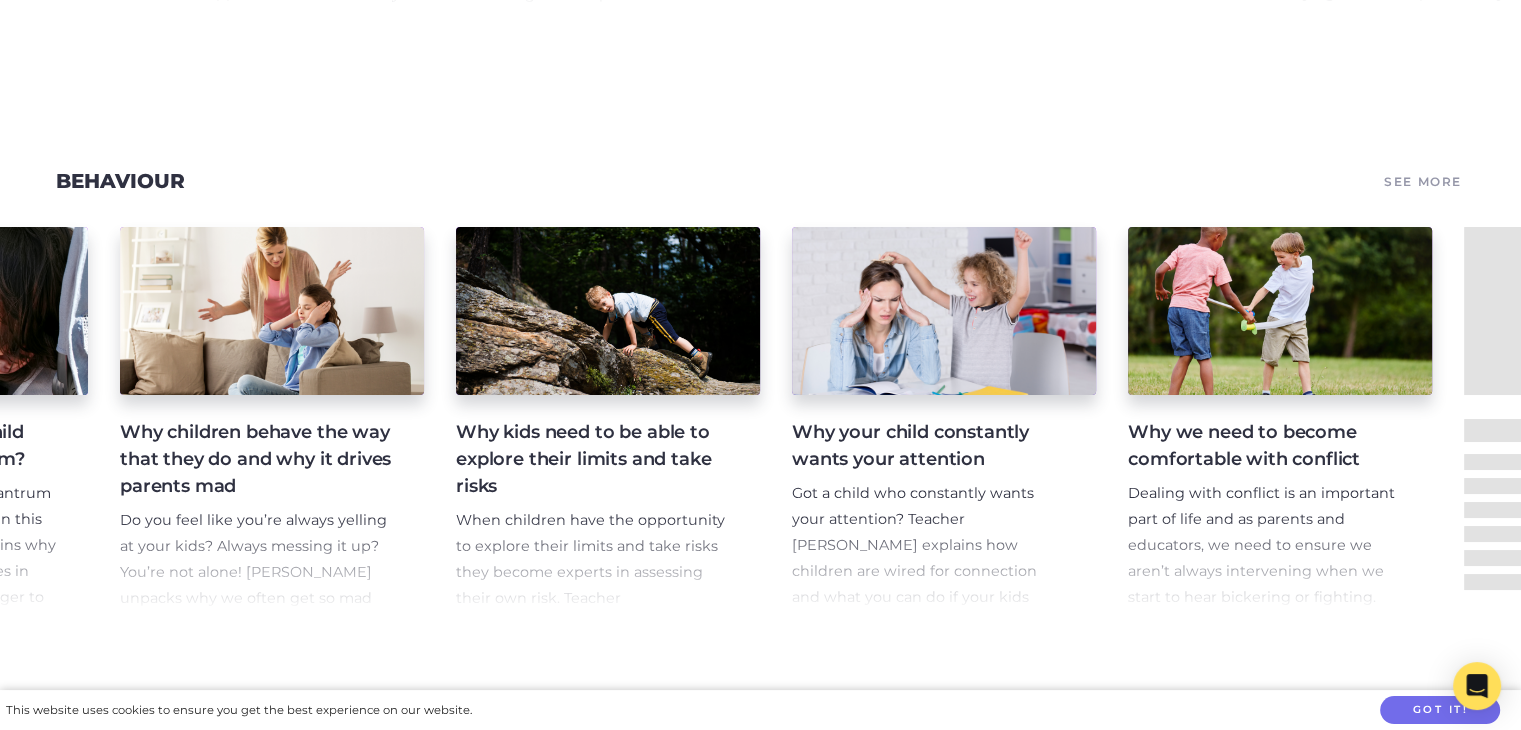 scroll, scrollTop: 0, scrollLeft: 1956, axis: horizontal 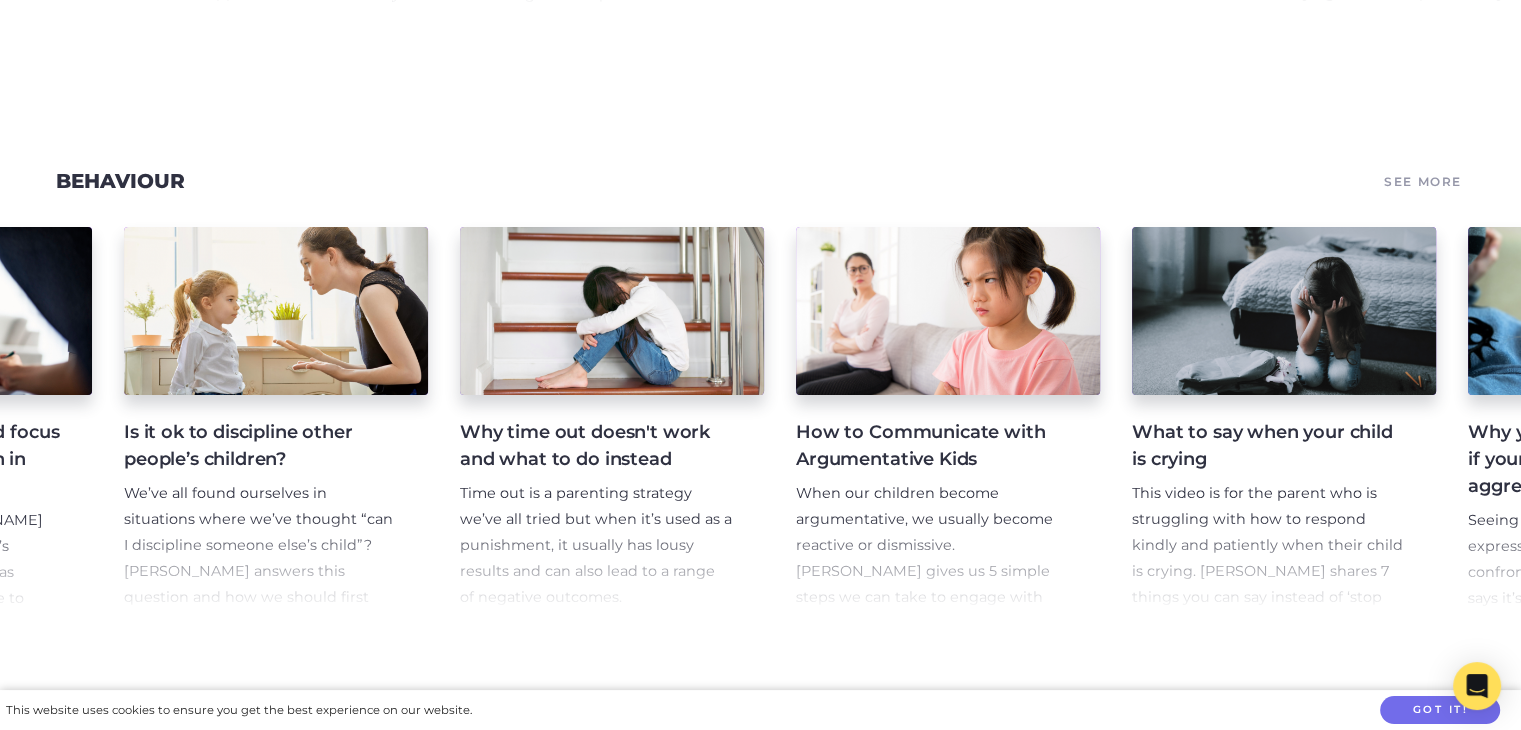 click on "How to Communicate with Argumentative Kids" at bounding box center [932, 446] 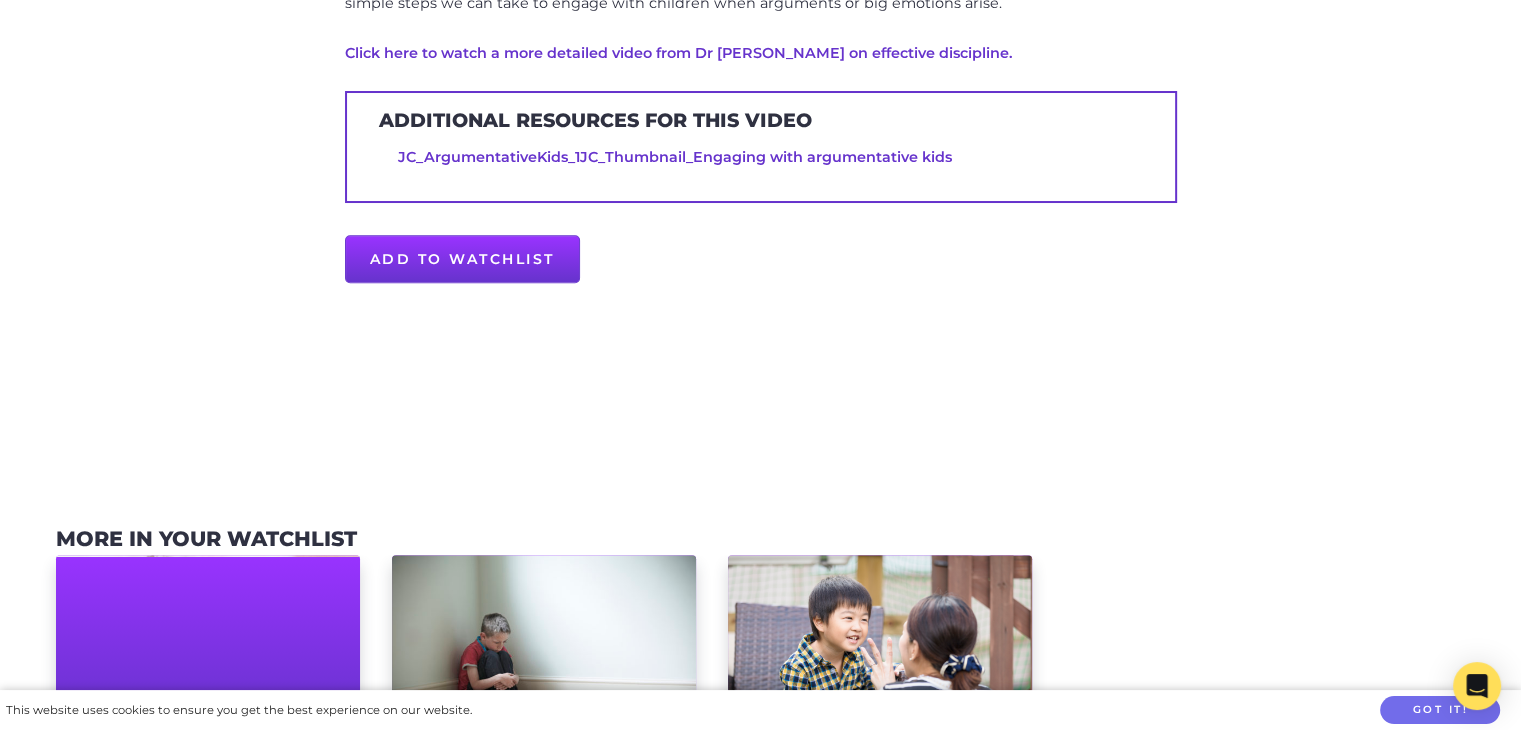 scroll, scrollTop: 975, scrollLeft: 0, axis: vertical 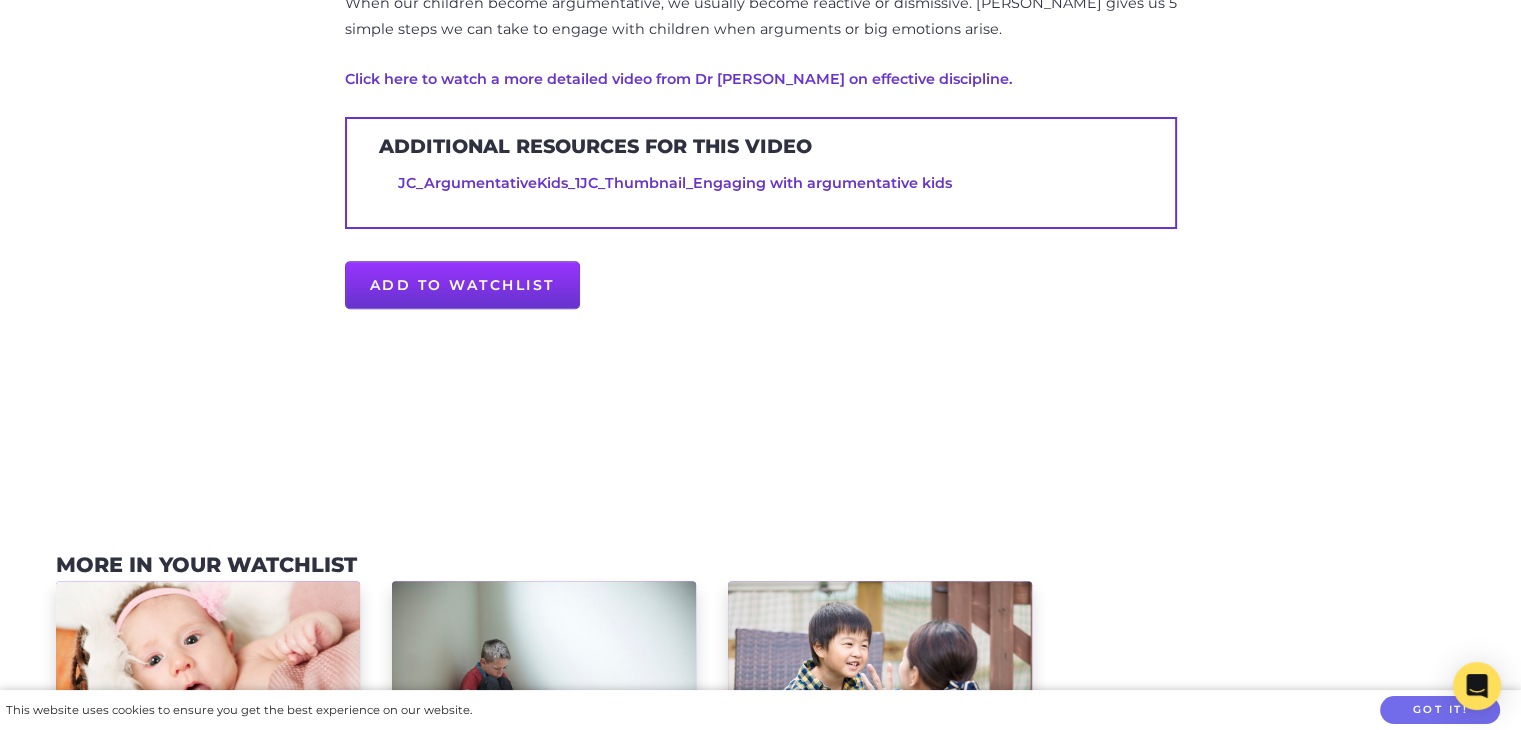 click on "JC_Thumbnail_Engaging with argumentative kids" at bounding box center [766, 183] 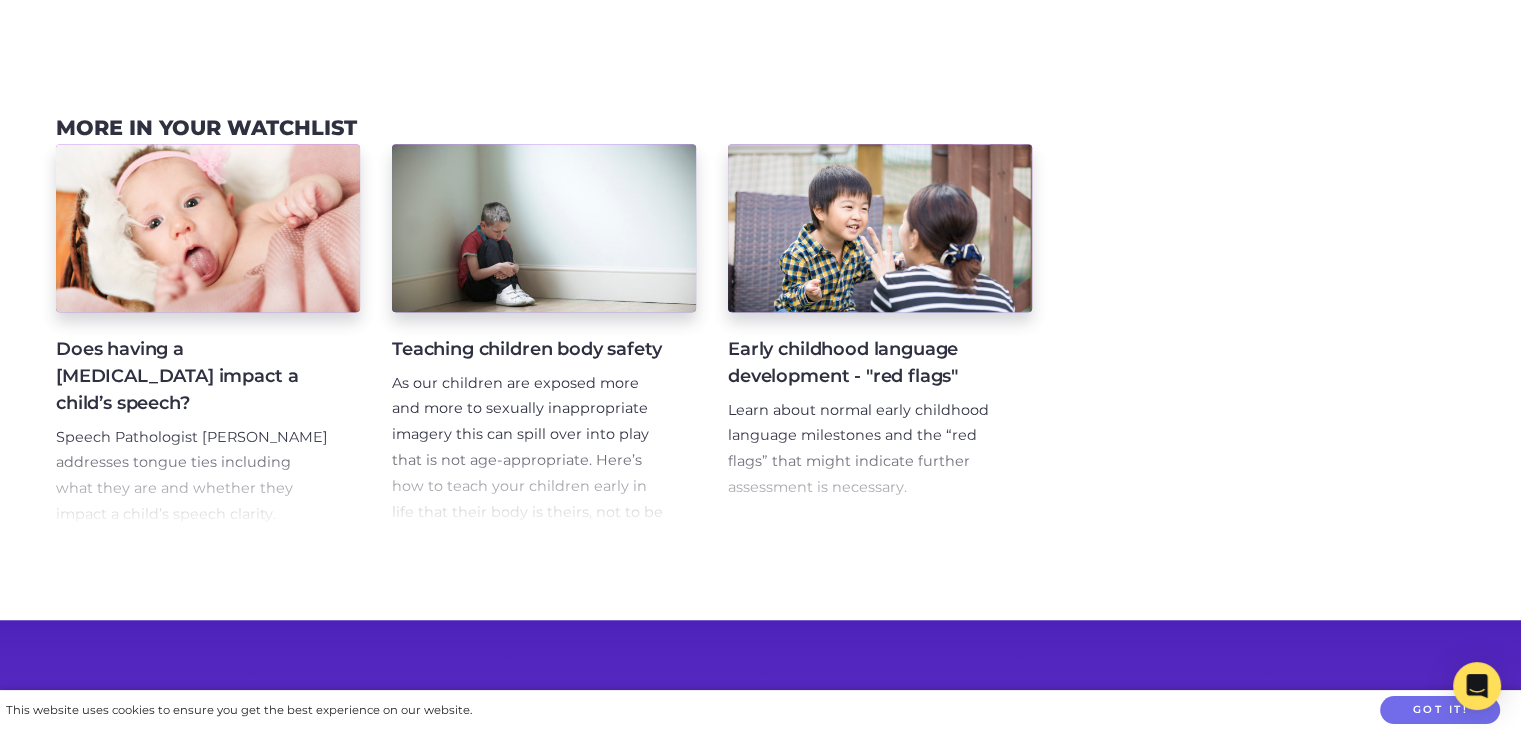 scroll, scrollTop: 1475, scrollLeft: 0, axis: vertical 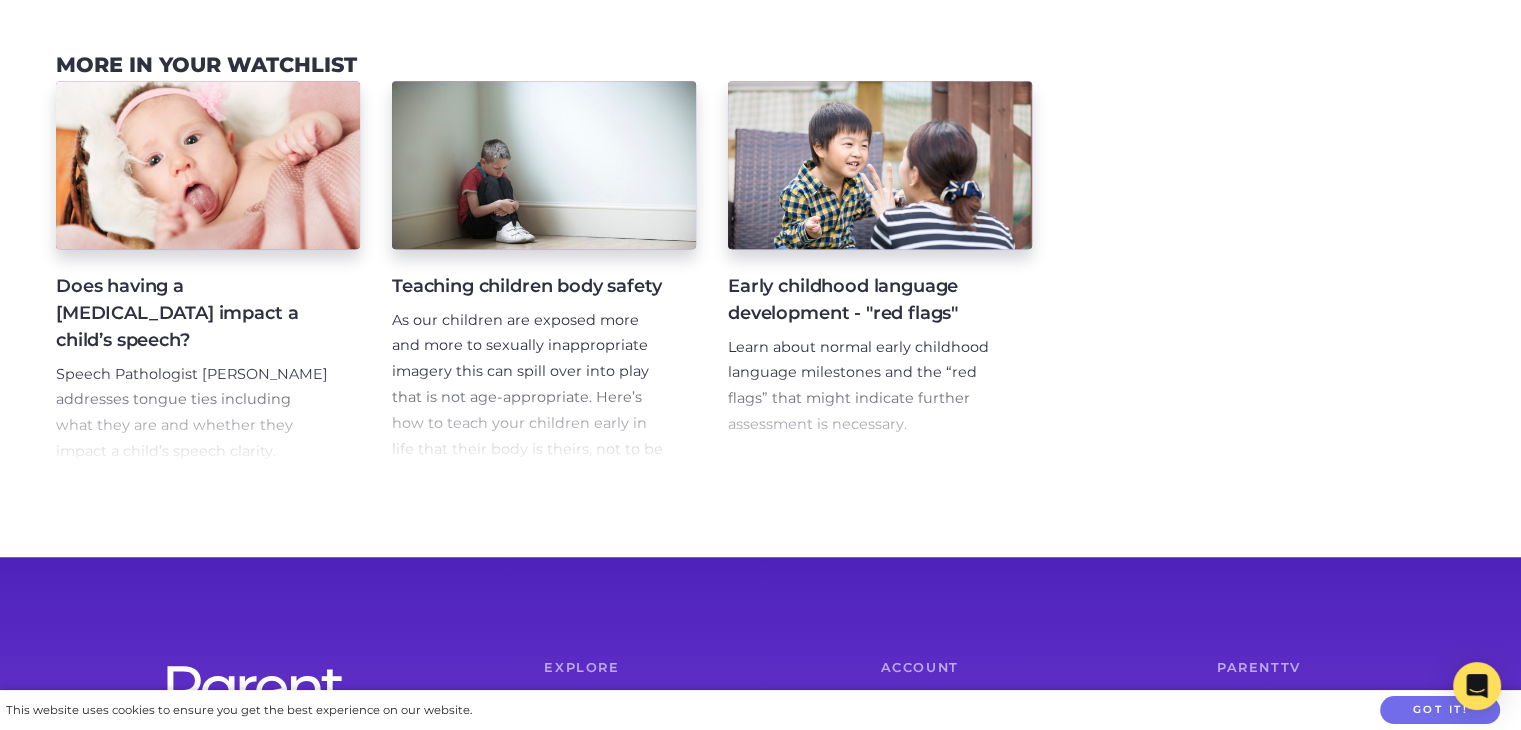 click on "Early childhood language development - "red flags"" at bounding box center [864, 300] 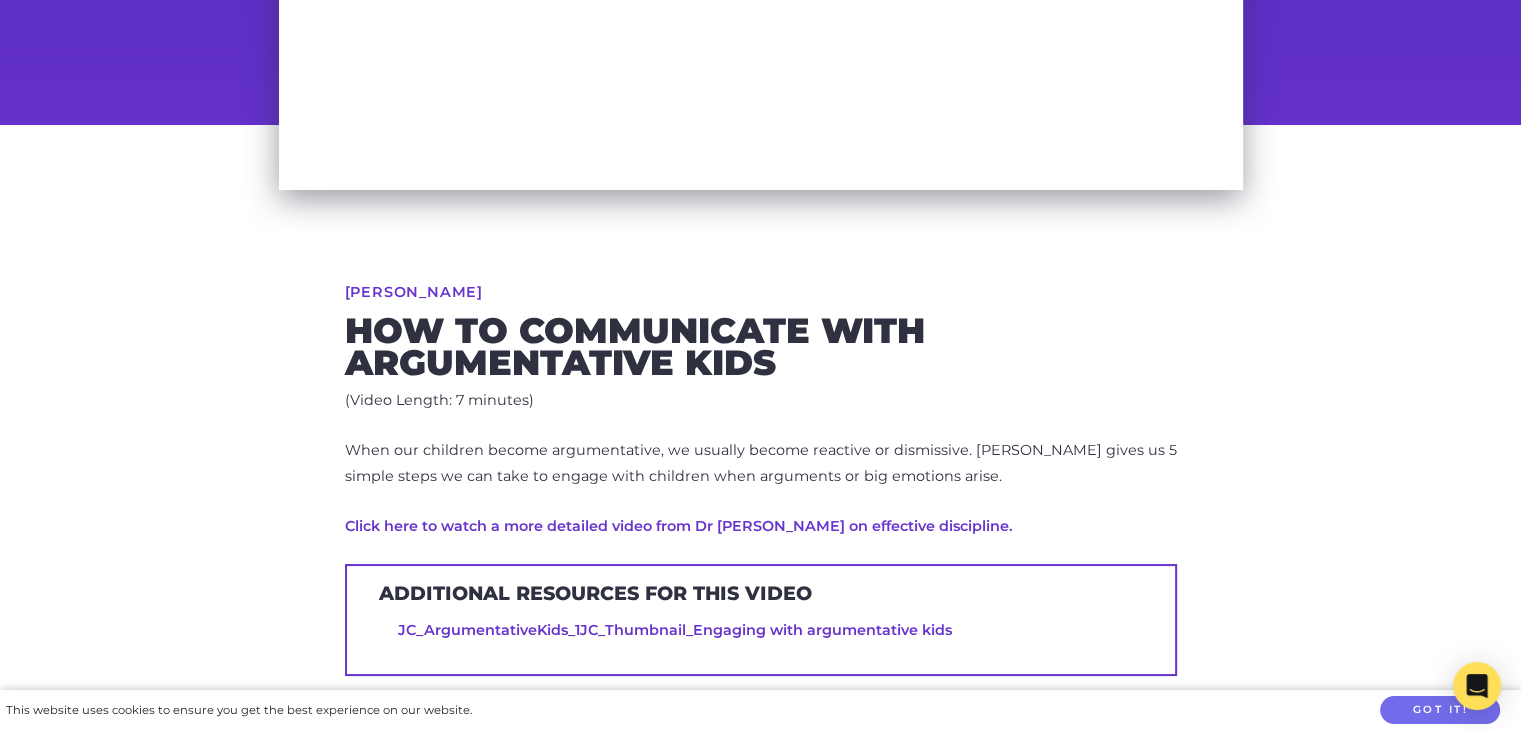 scroll, scrollTop: 675, scrollLeft: 0, axis: vertical 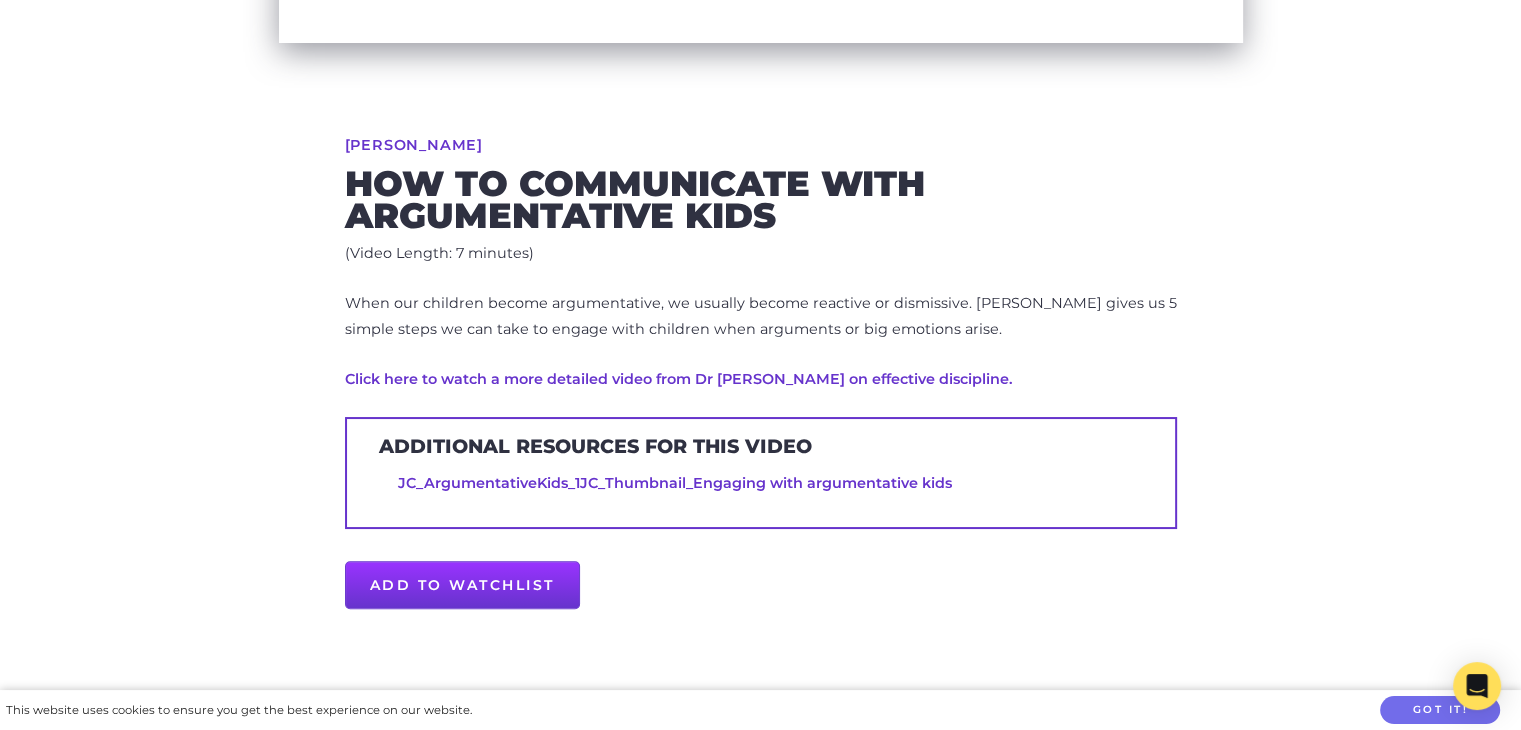 click on "JC_Thumbnail_Engaging with argumentative kids" at bounding box center [766, 483] 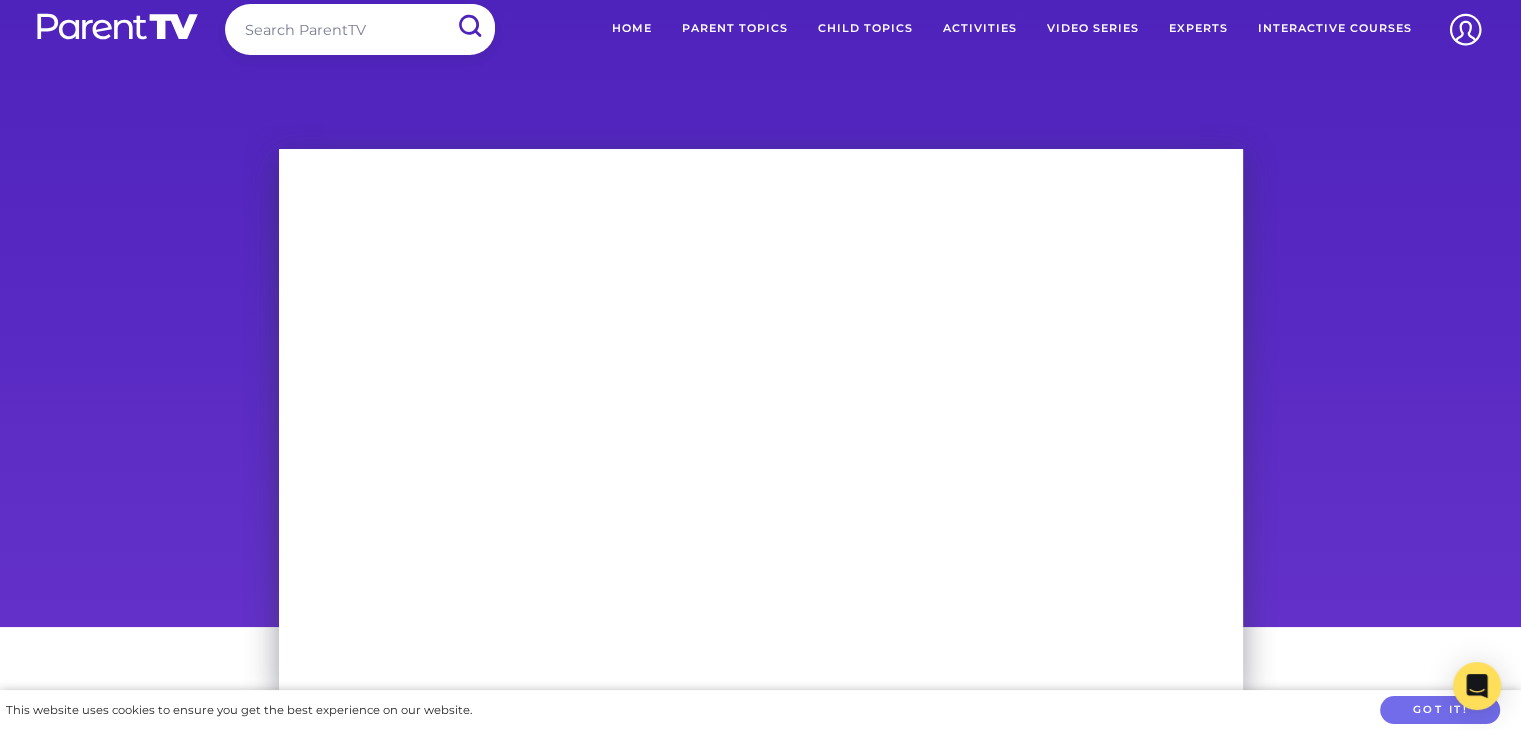 scroll, scrollTop: 0, scrollLeft: 0, axis: both 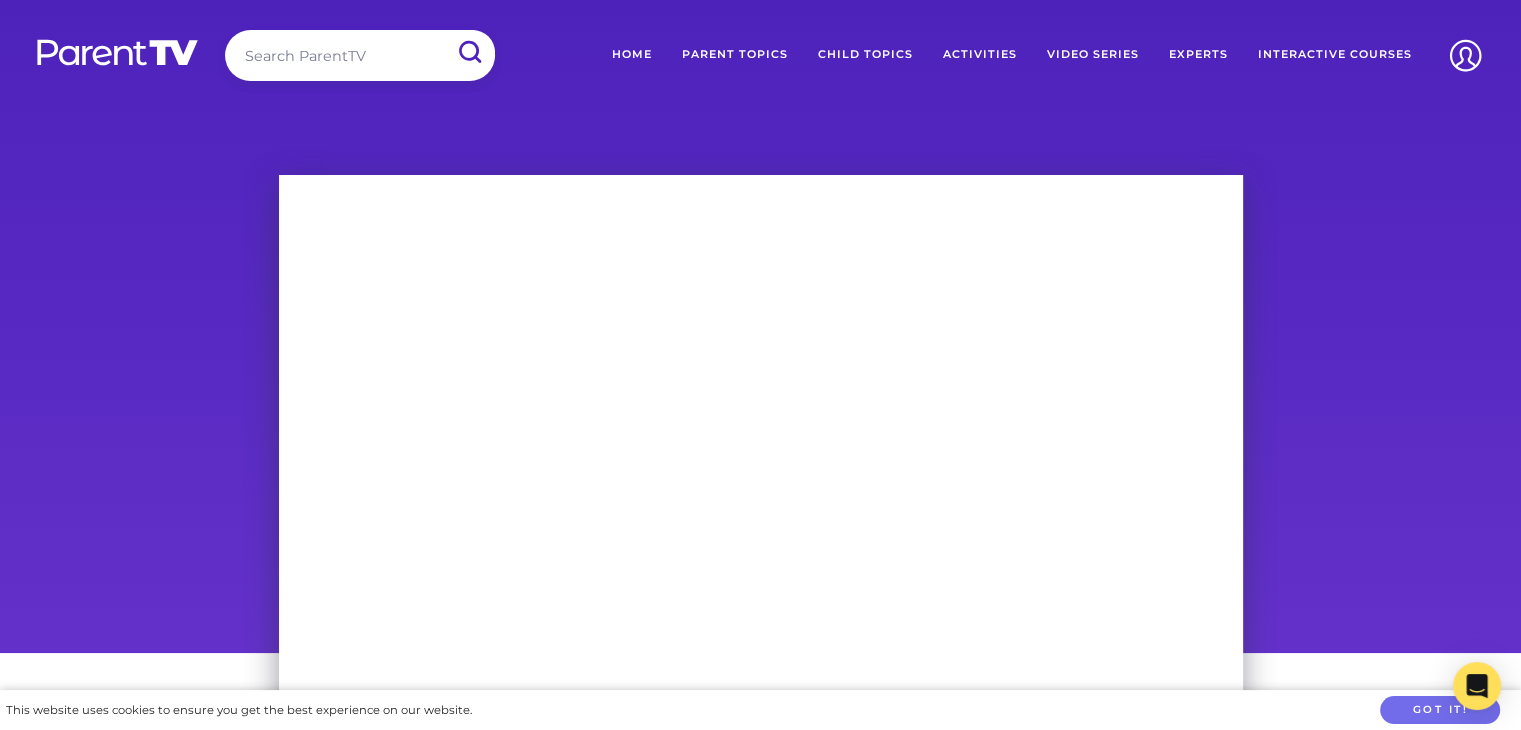 click at bounding box center [360, 55] 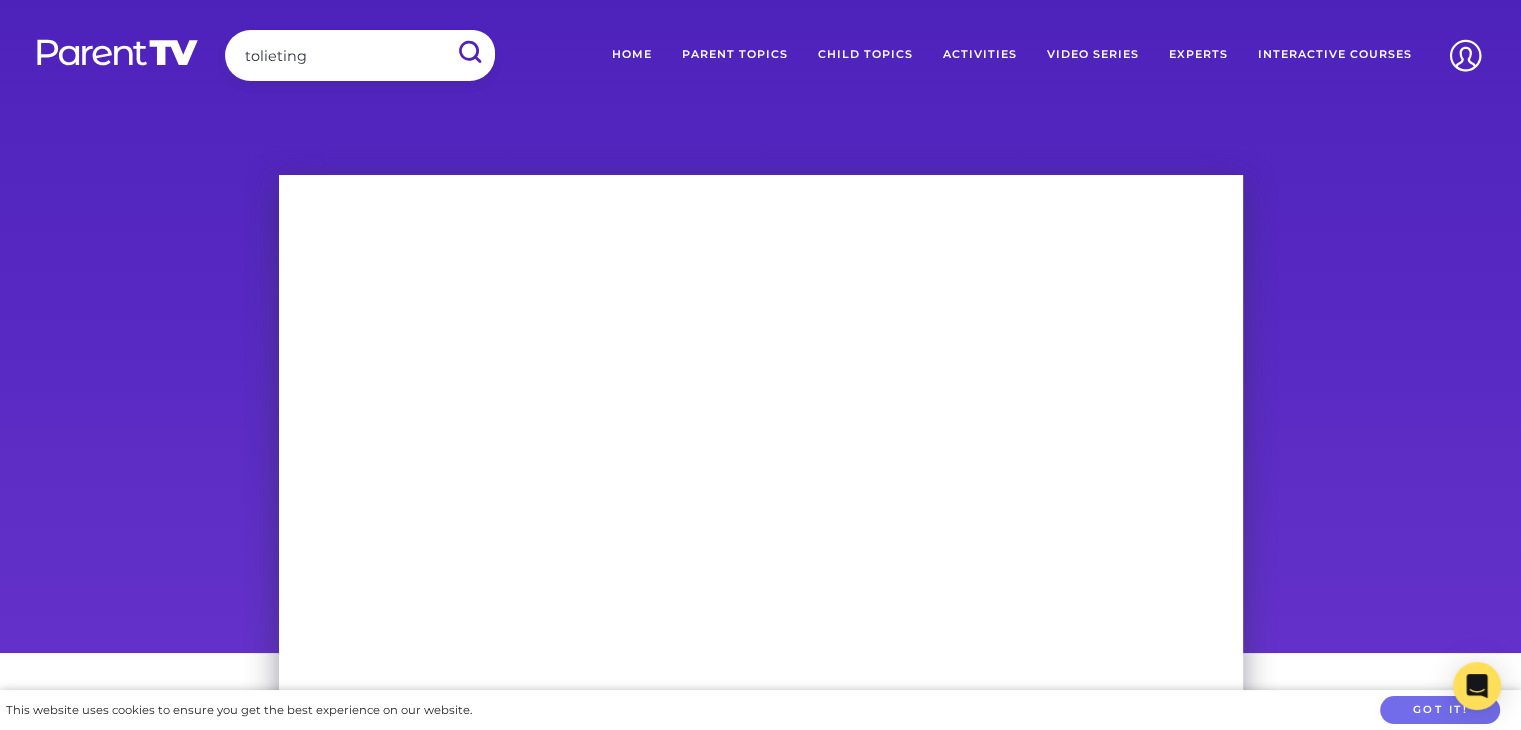 click at bounding box center (469, 52) 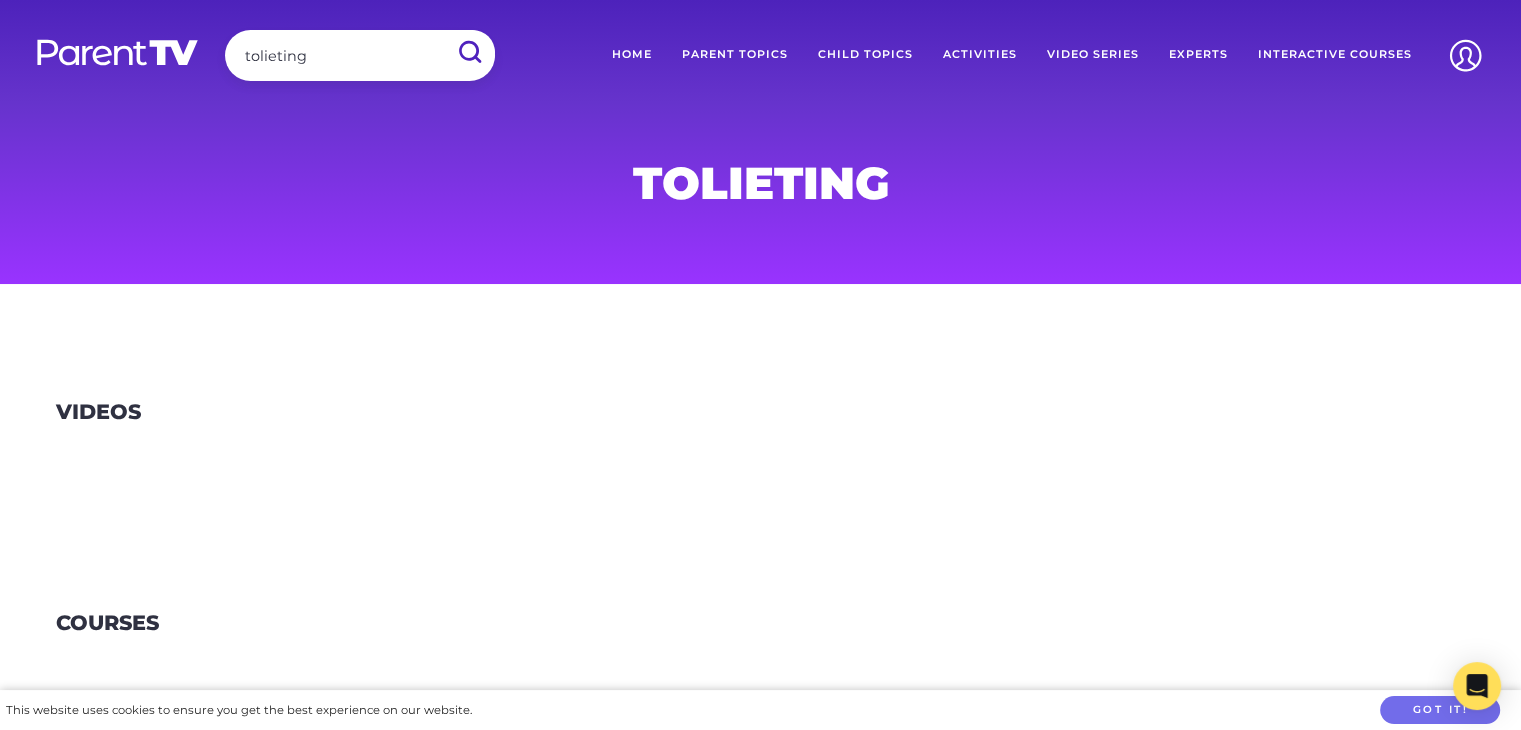 click on "tolieting" at bounding box center (360, 55) 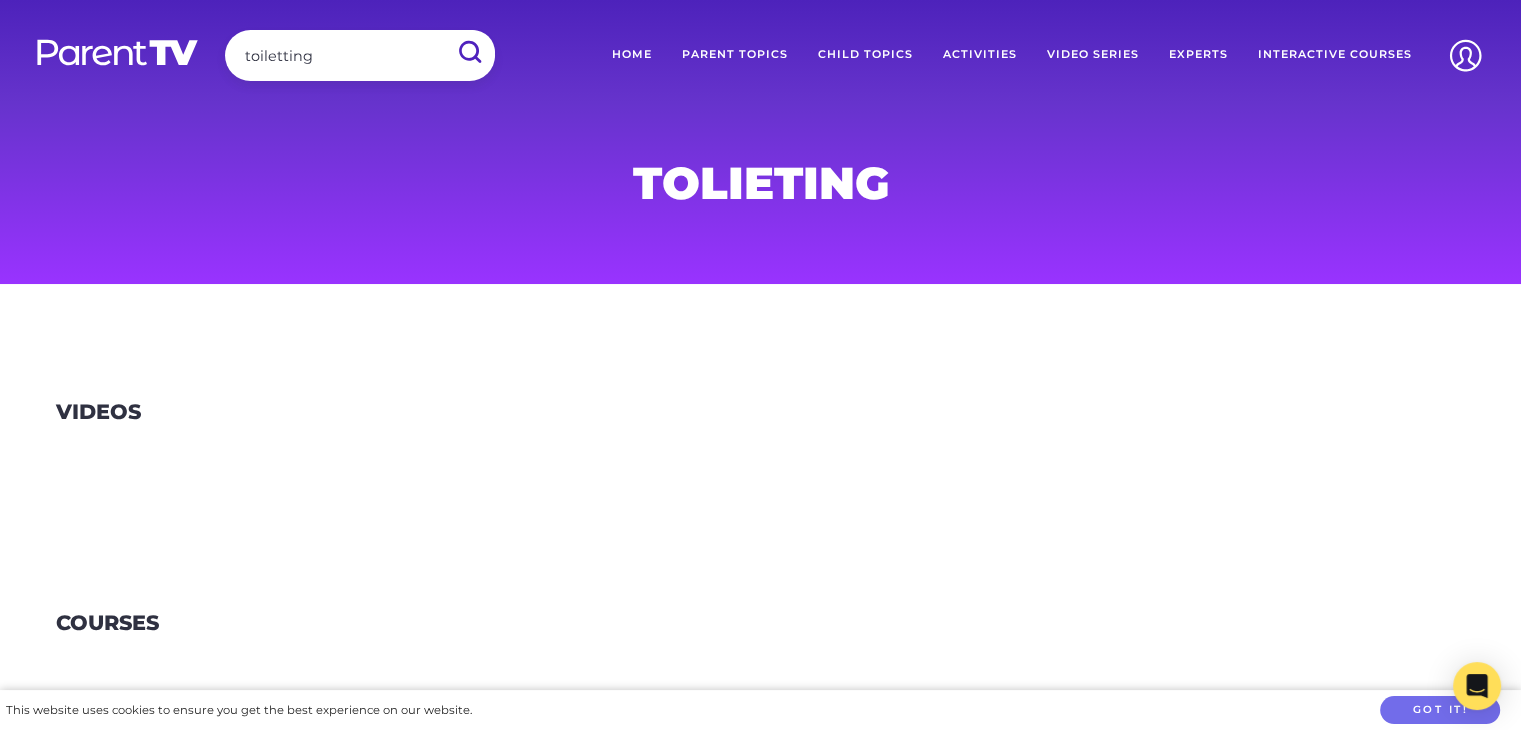 click at bounding box center [469, 52] 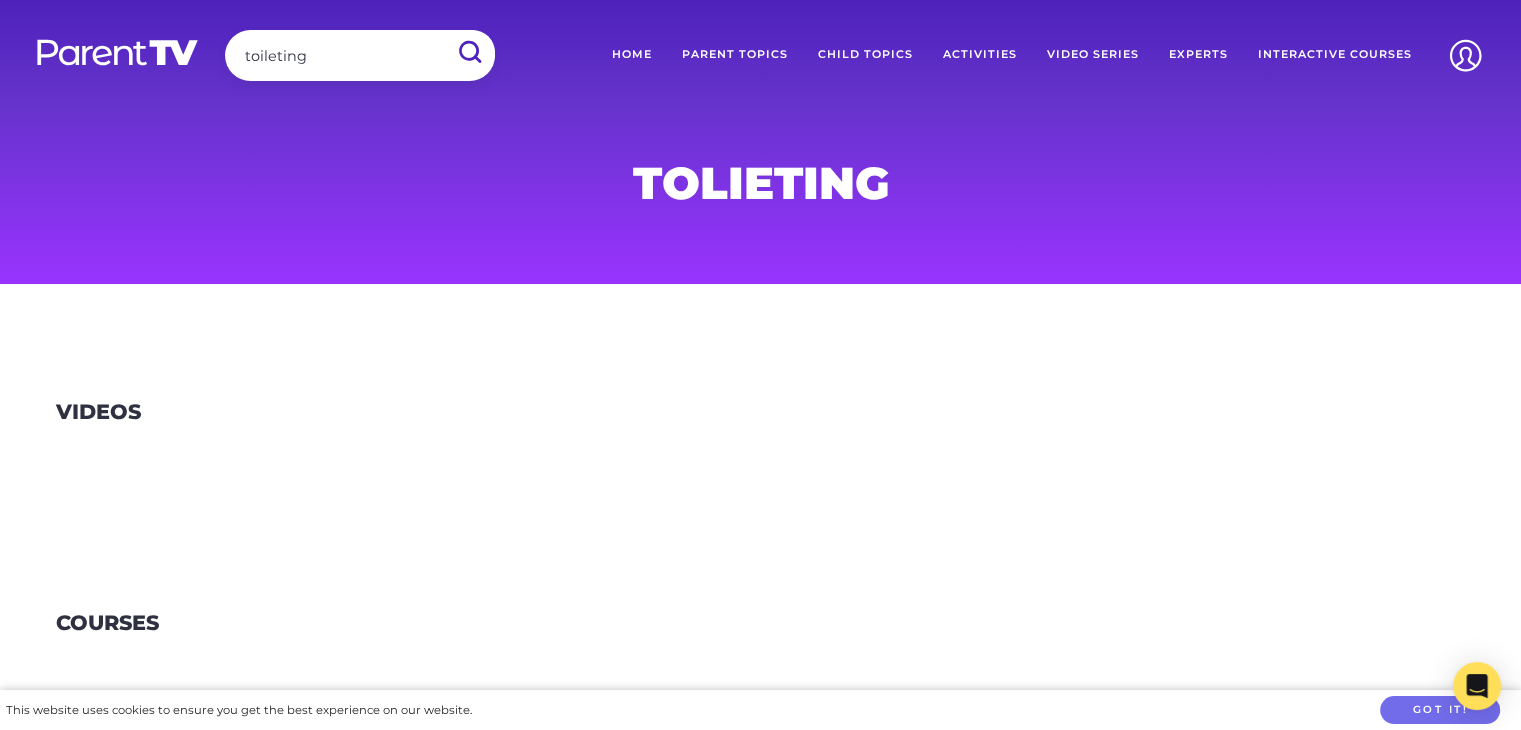 type on "toileting" 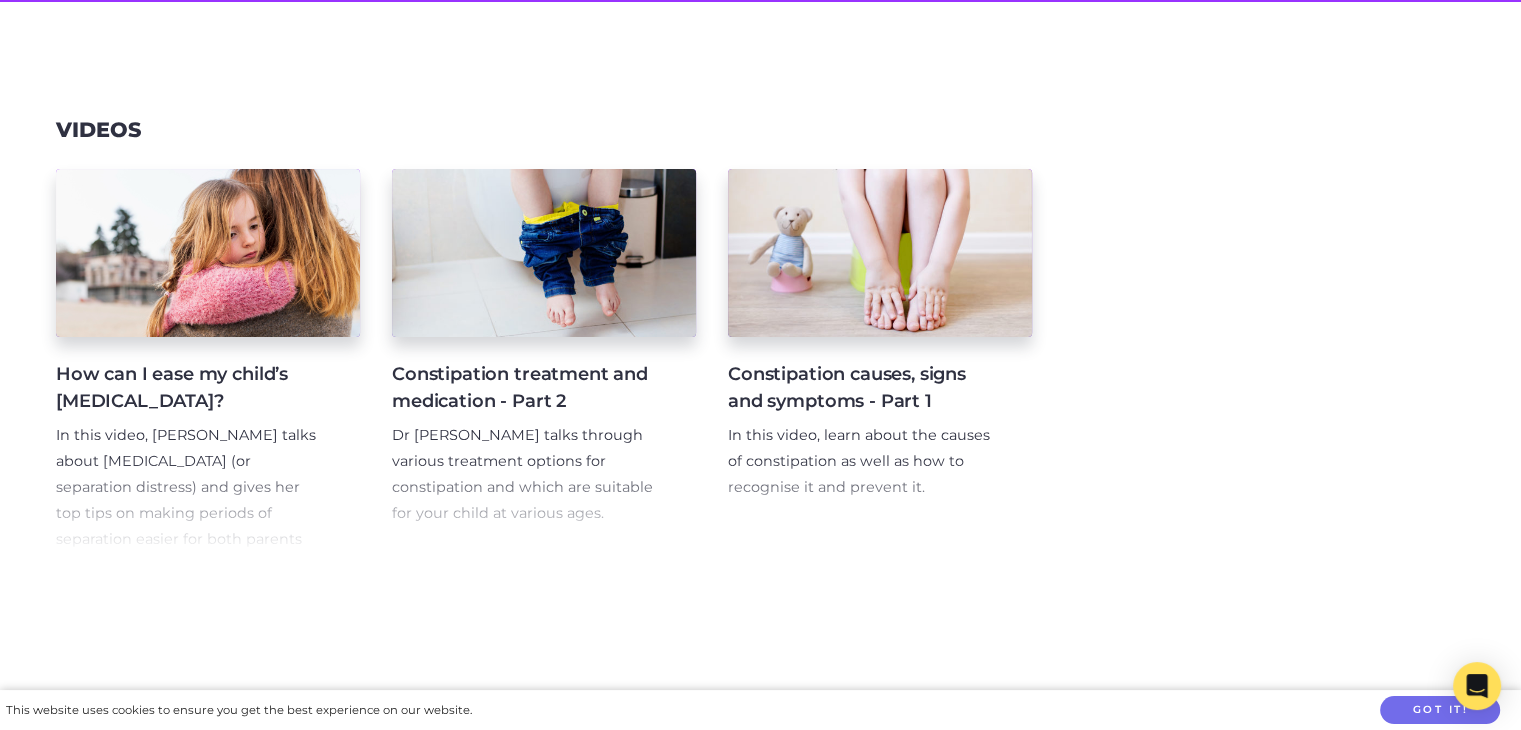 scroll, scrollTop: 300, scrollLeft: 0, axis: vertical 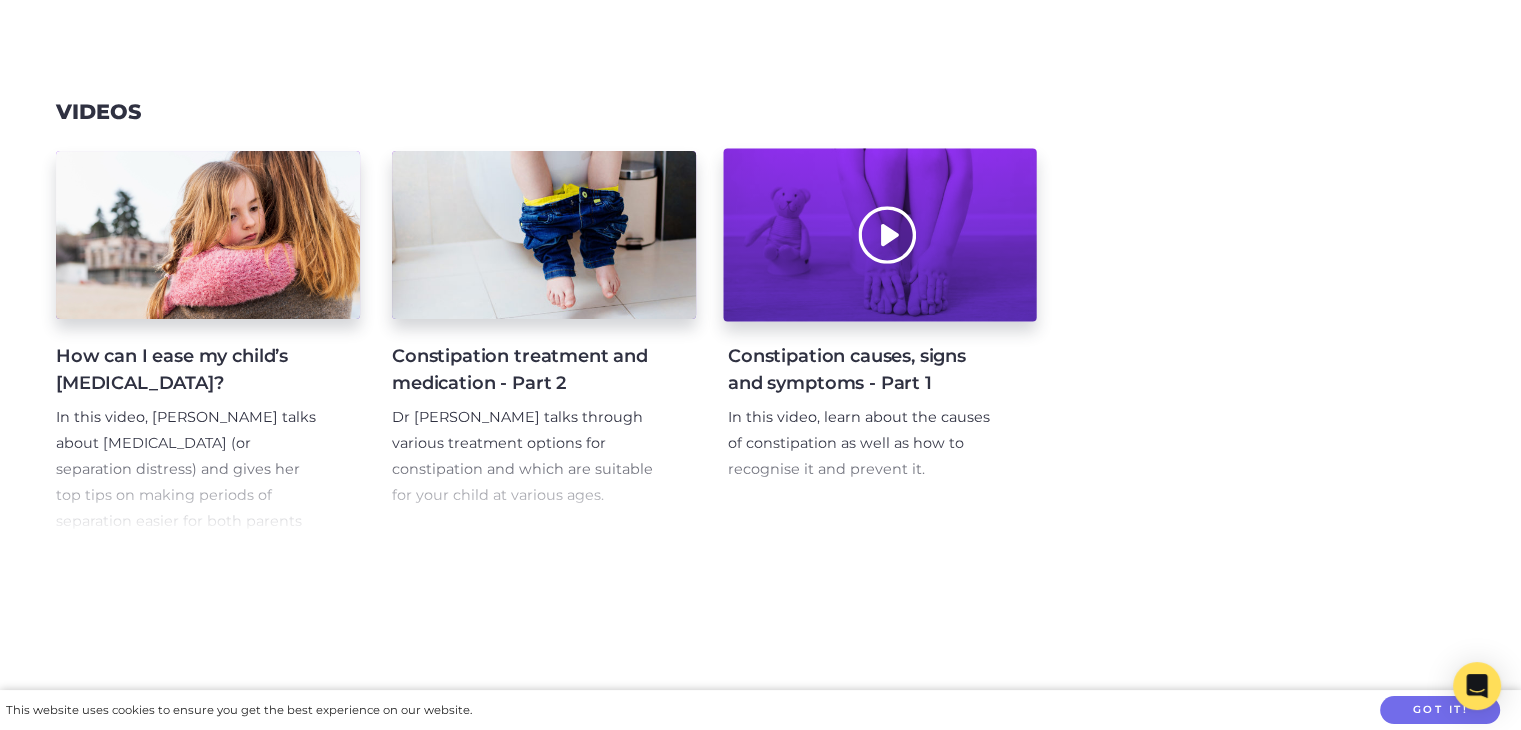 click at bounding box center (879, 235) 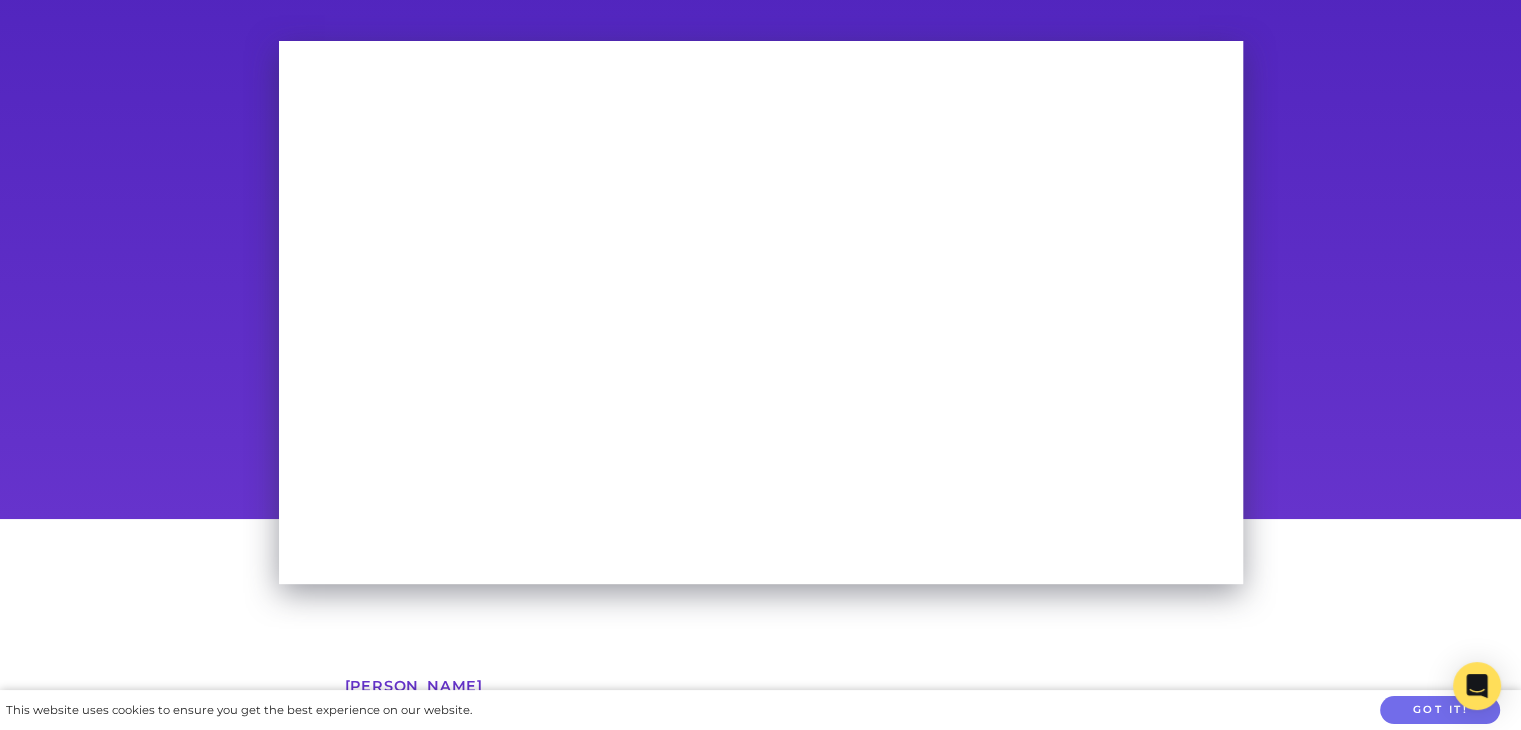 scroll, scrollTop: 100, scrollLeft: 0, axis: vertical 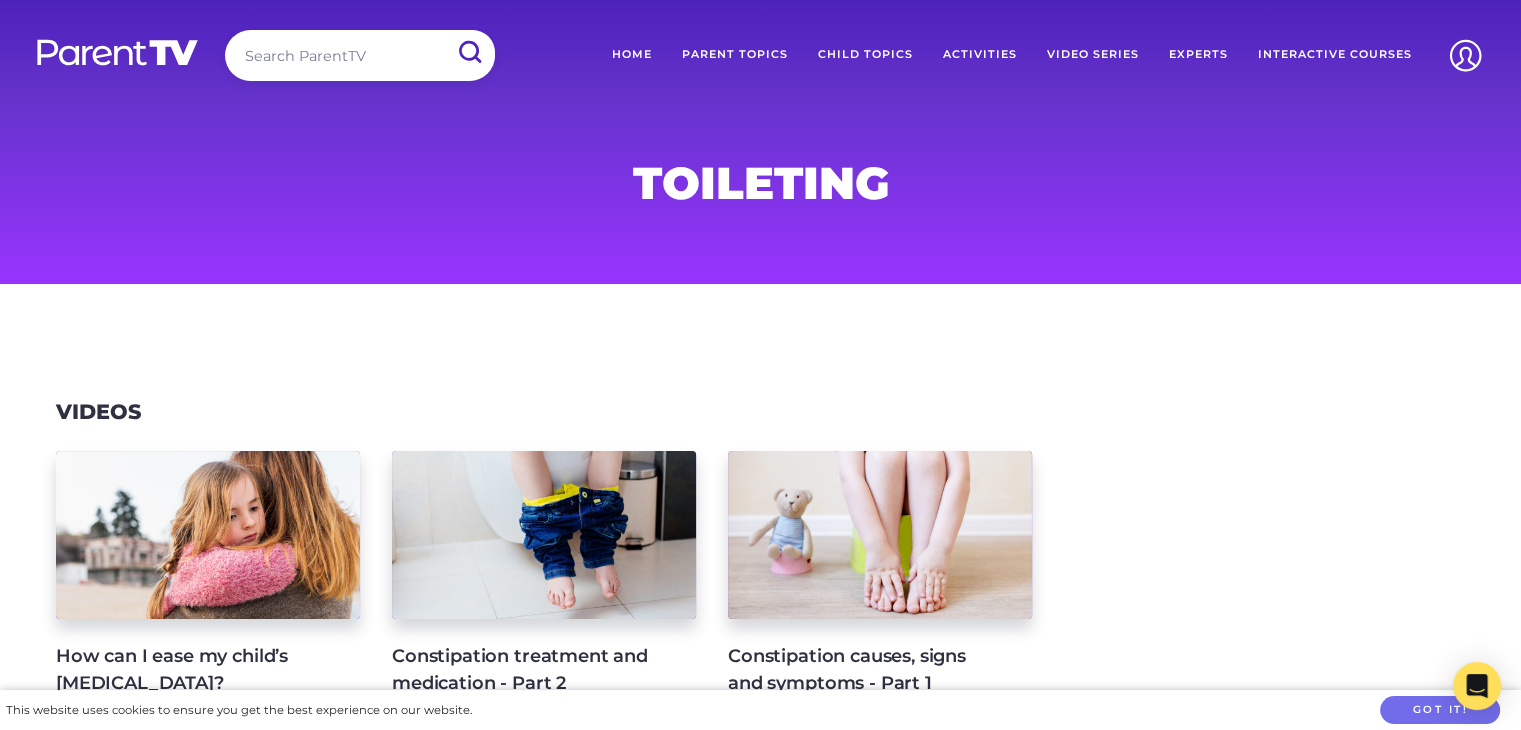 click at bounding box center (360, 55) 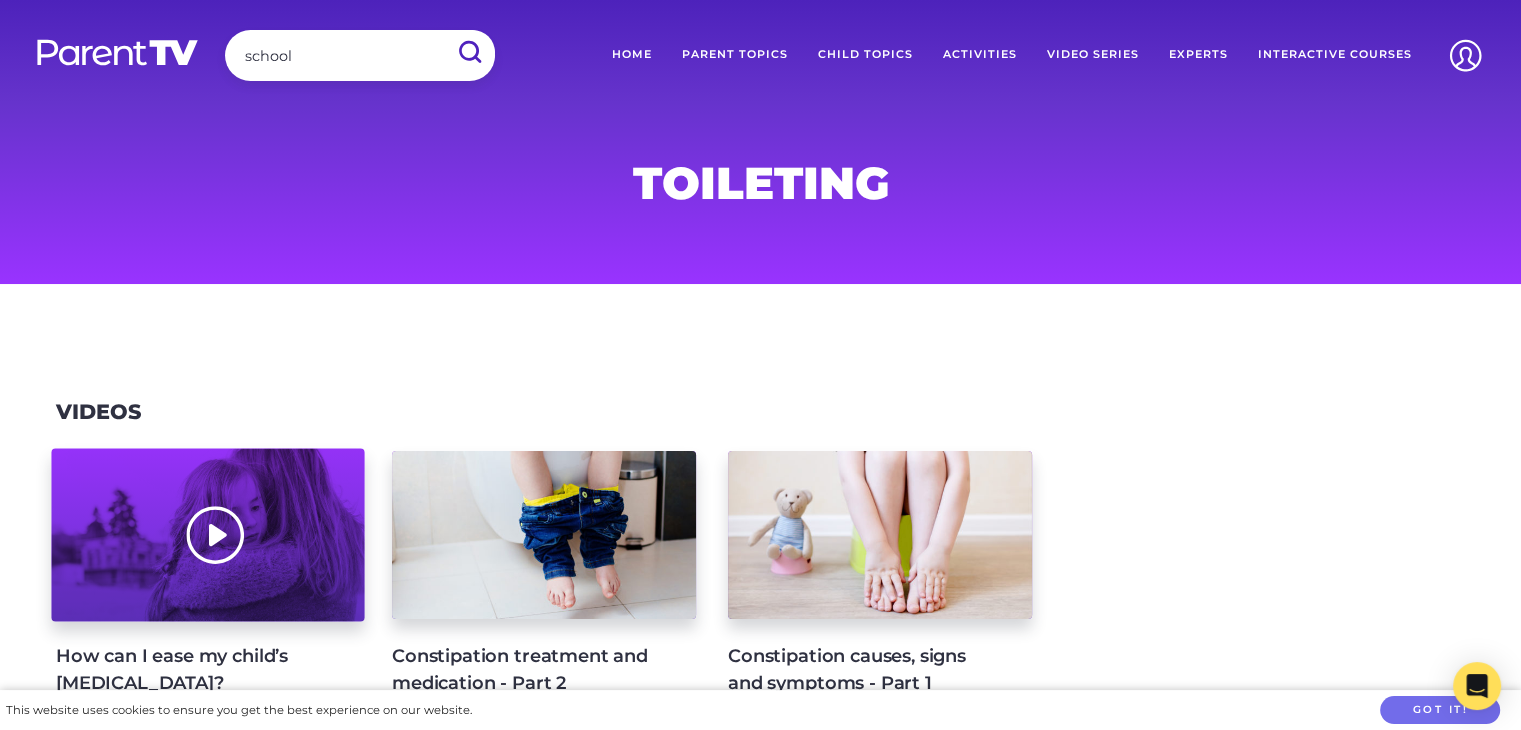 type on "school" 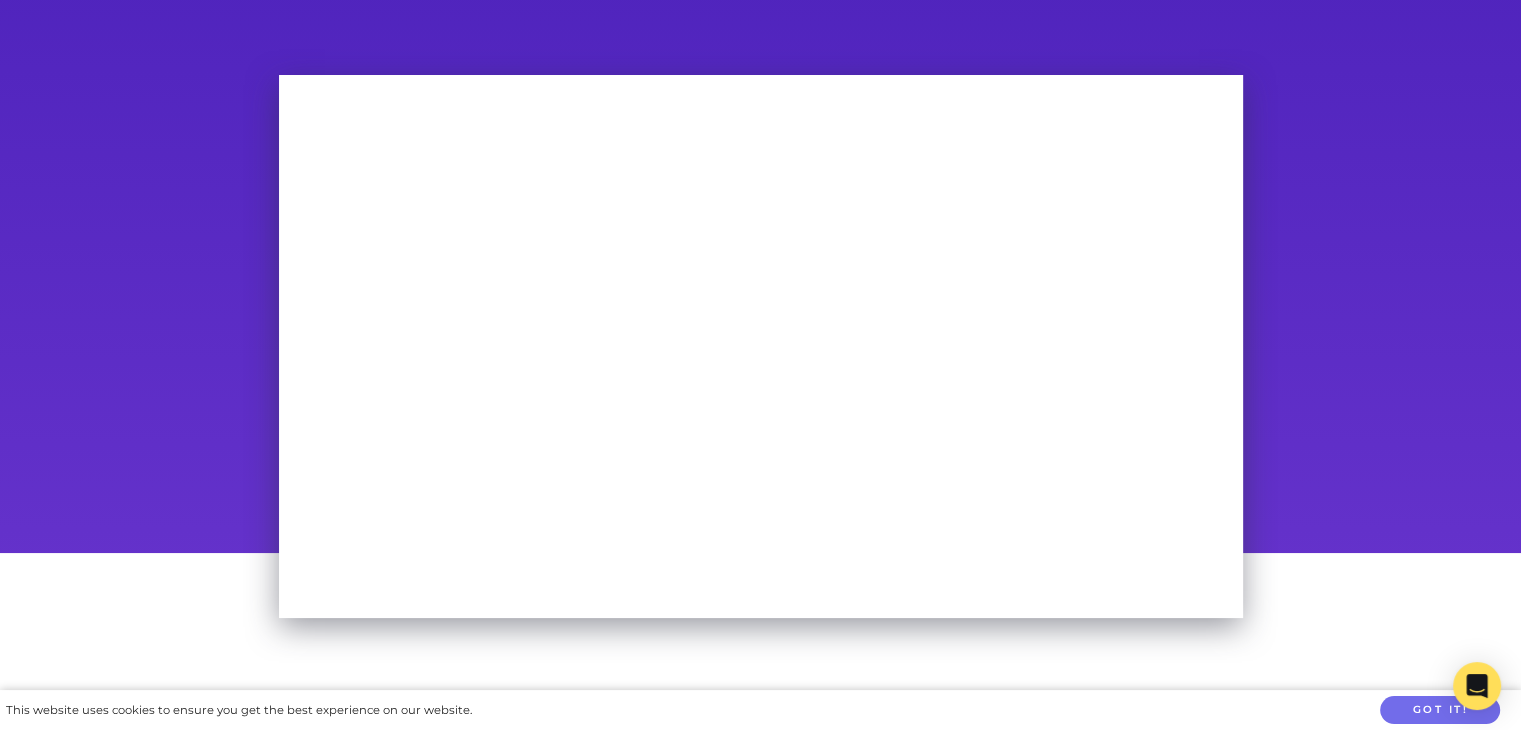 scroll, scrollTop: 0, scrollLeft: 0, axis: both 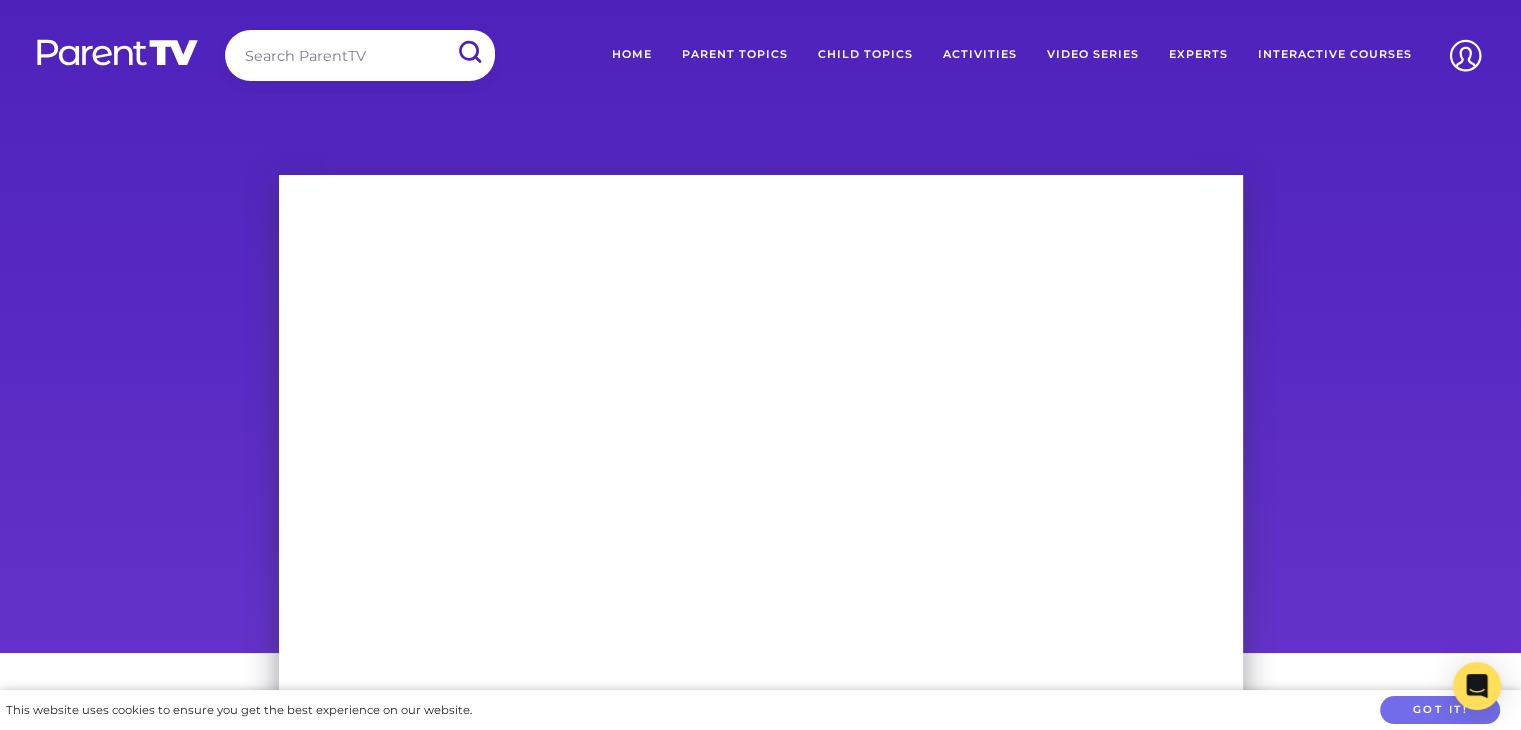 click at bounding box center [360, 55] 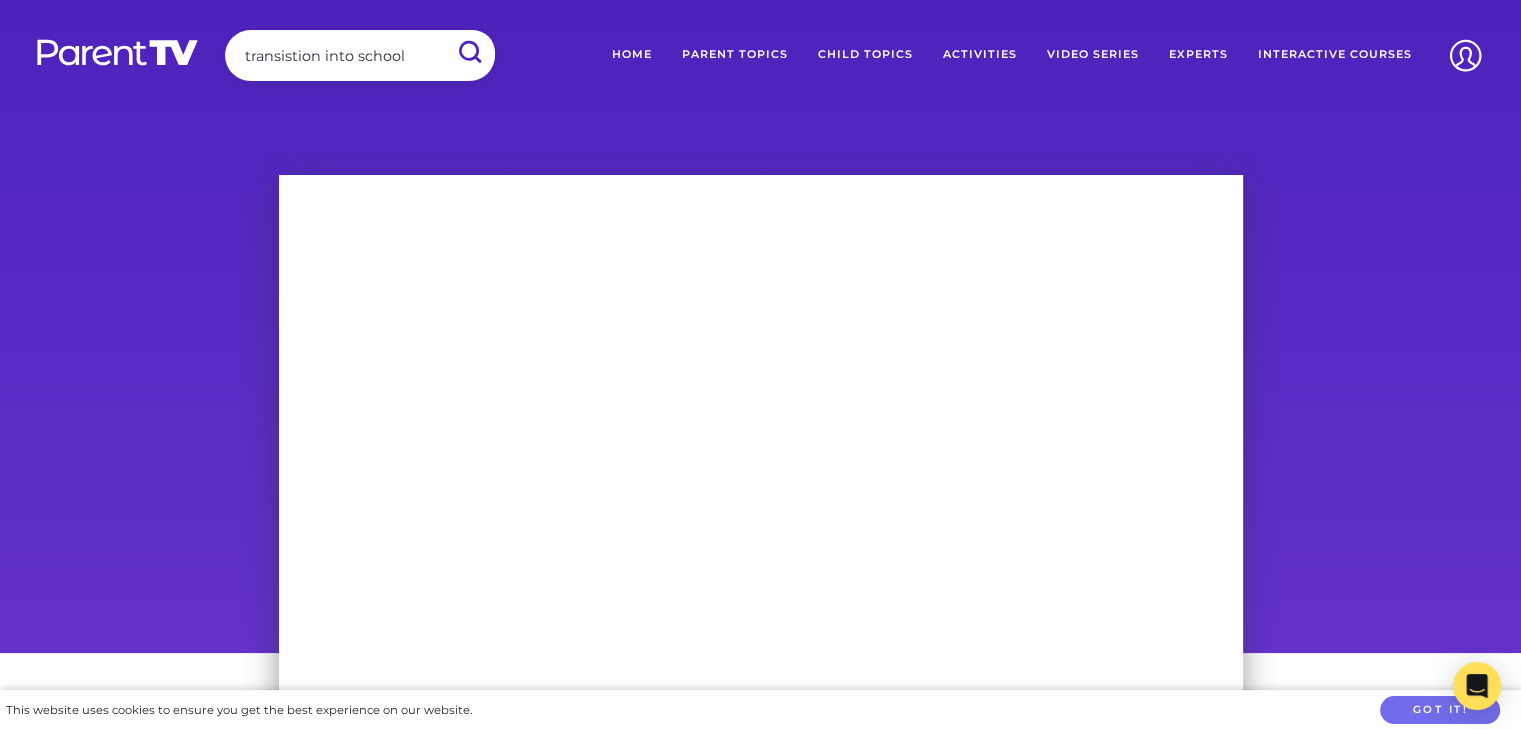 click at bounding box center (469, 52) 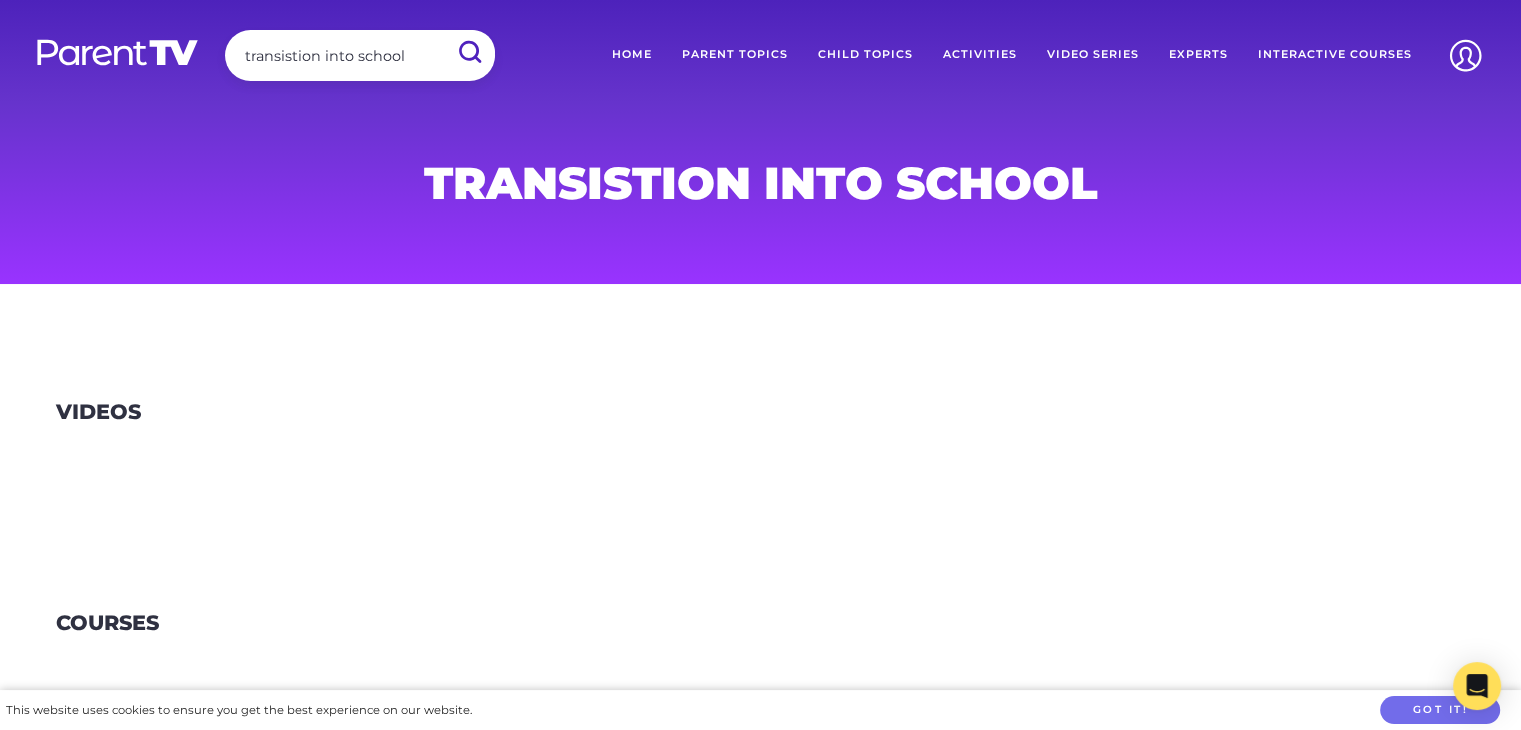 click on "transistion into school" at bounding box center (360, 55) 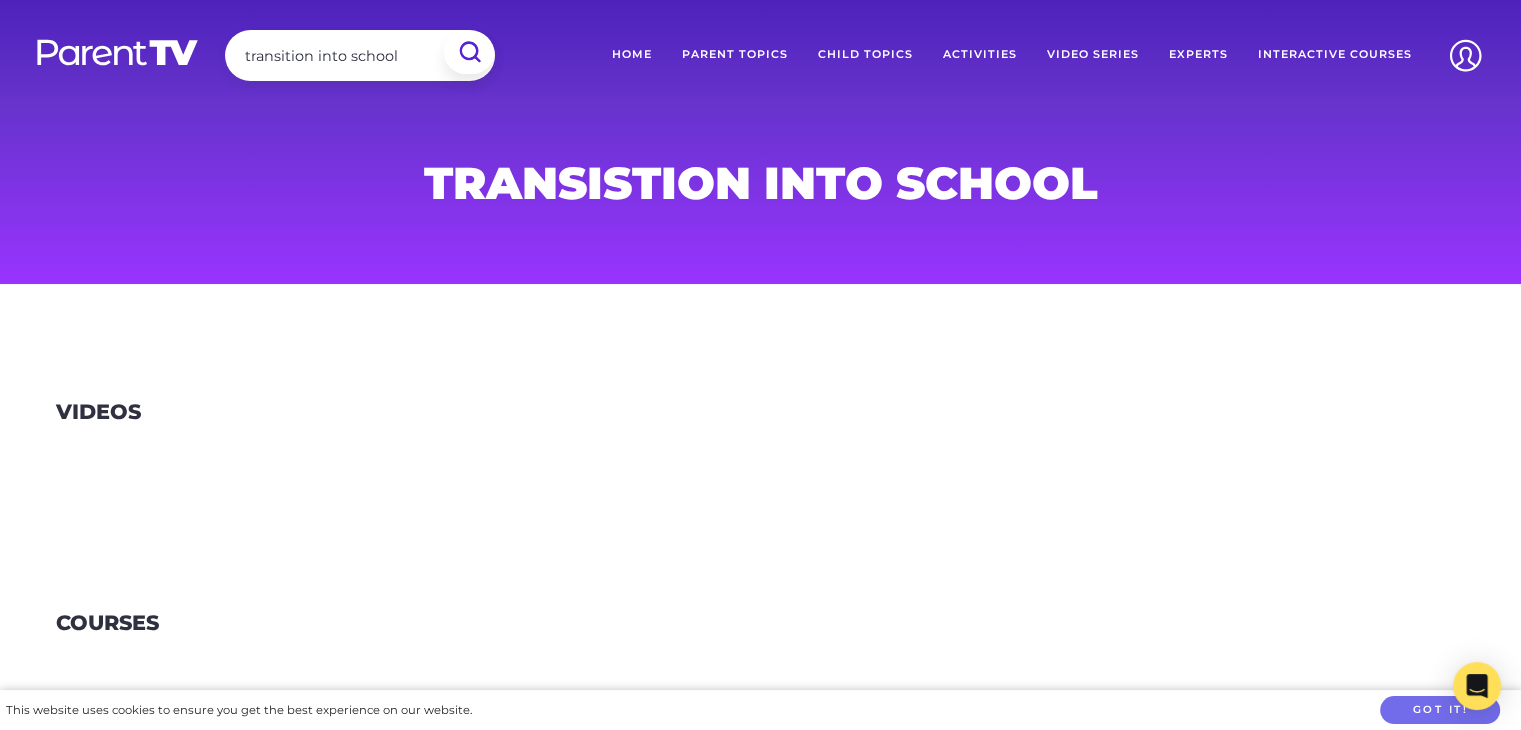 type on "transition into school" 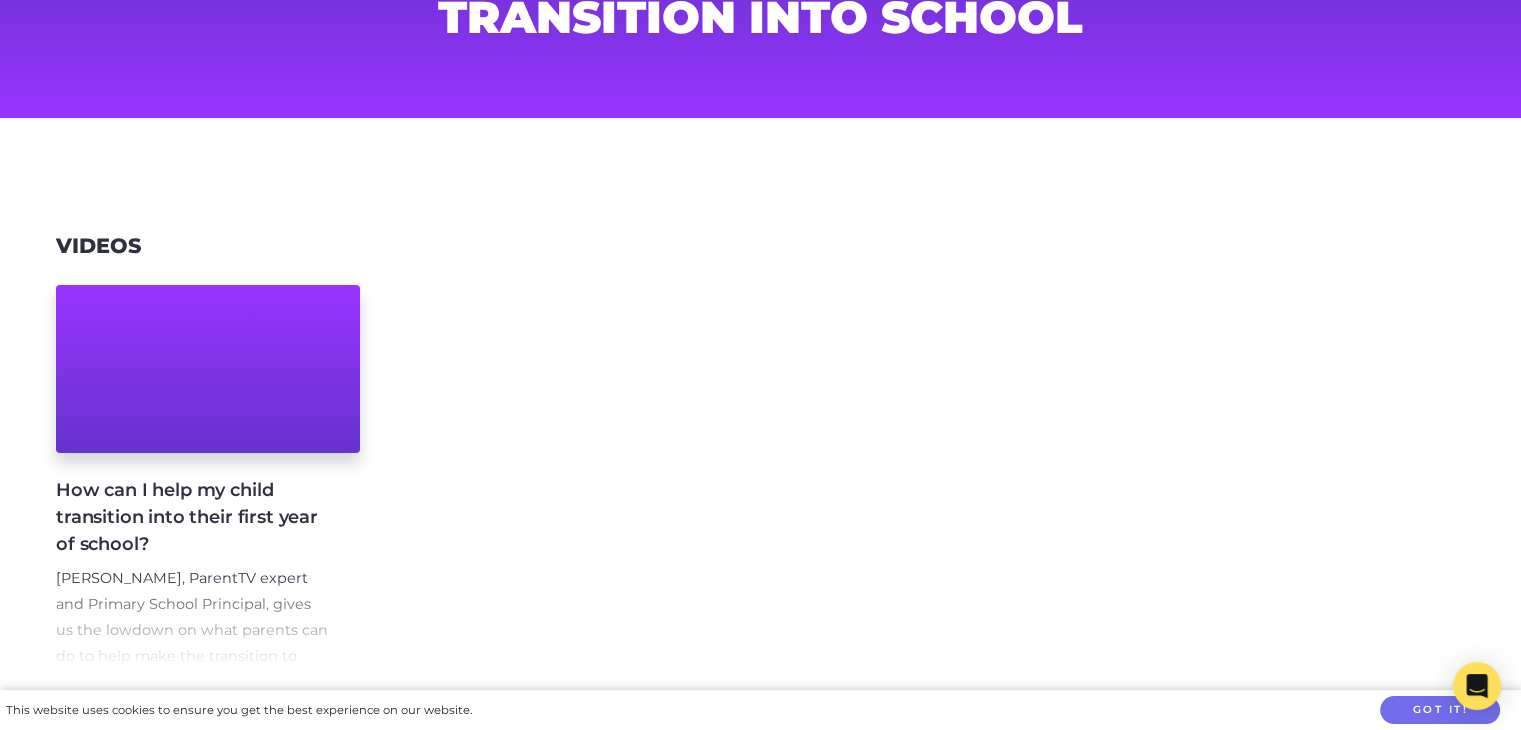scroll, scrollTop: 200, scrollLeft: 0, axis: vertical 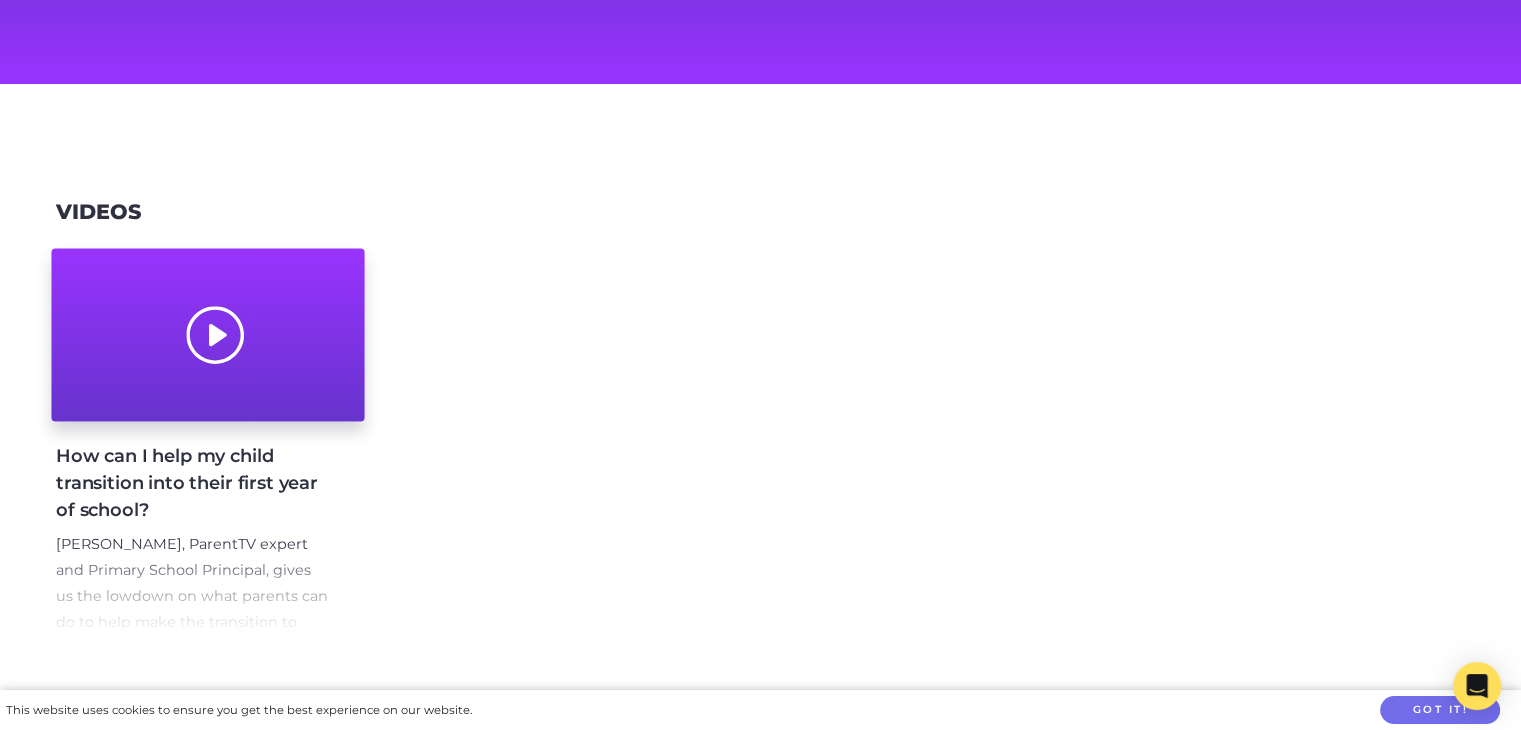 click at bounding box center [207, 335] 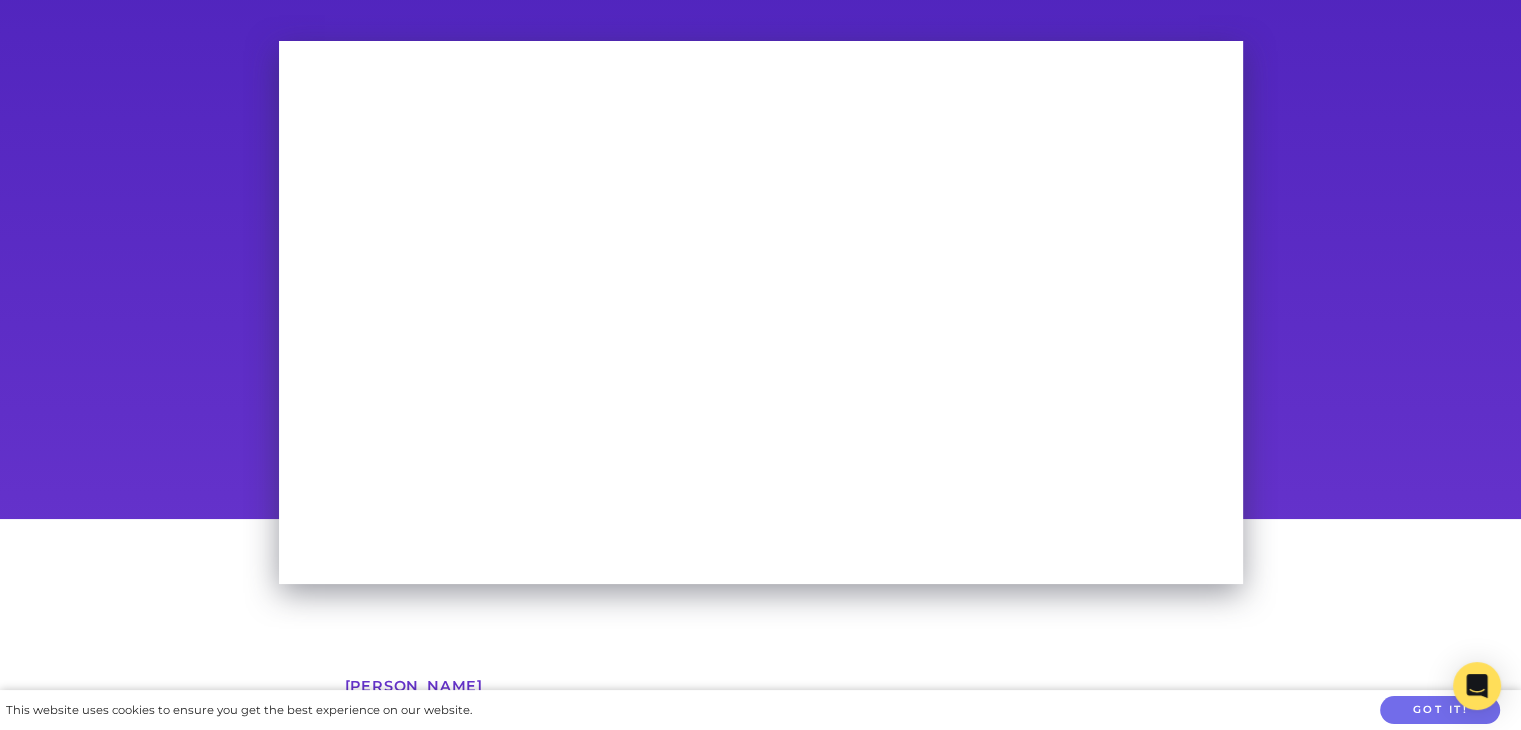 scroll, scrollTop: 100, scrollLeft: 0, axis: vertical 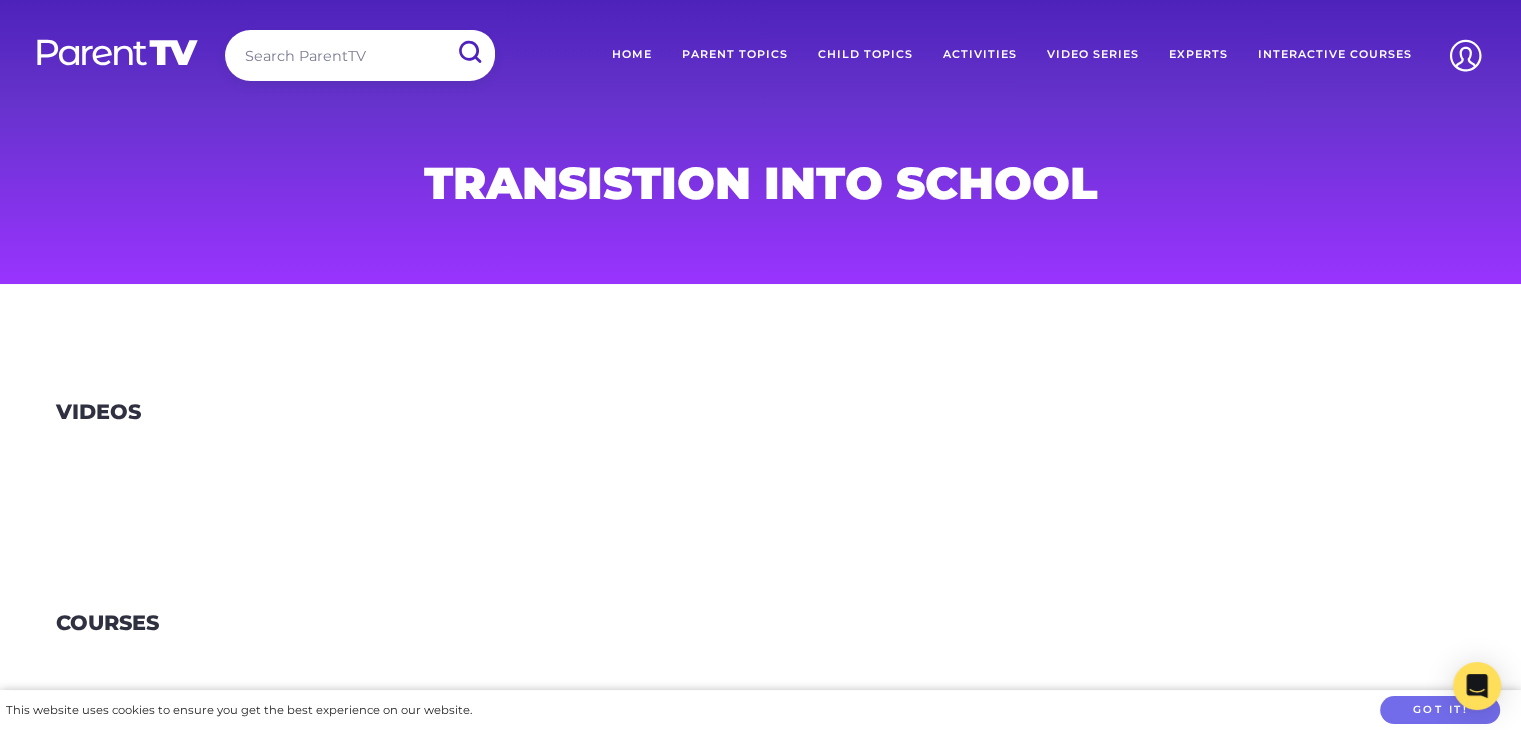 click on "Parent Topics" at bounding box center (735, 55) 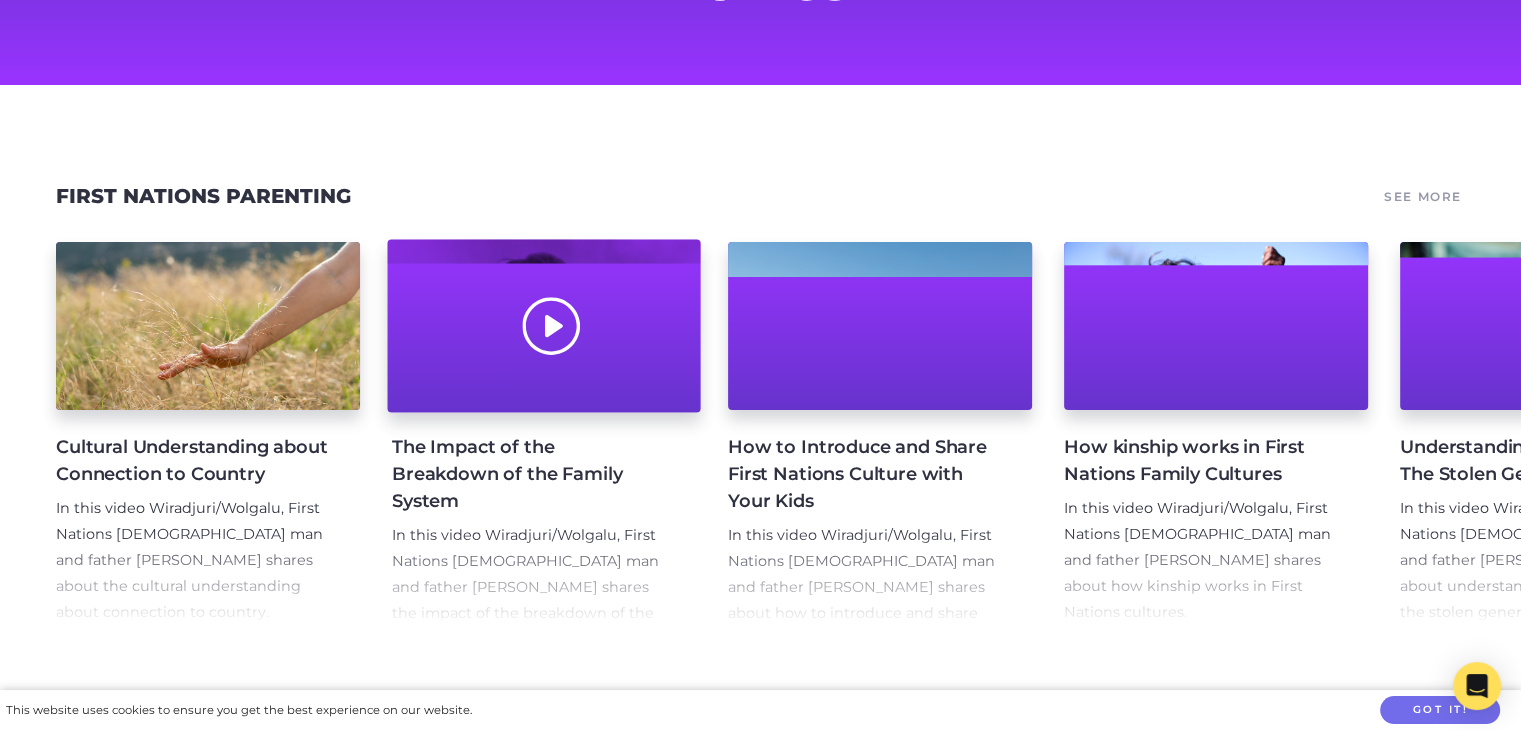 scroll, scrollTop: 200, scrollLeft: 0, axis: vertical 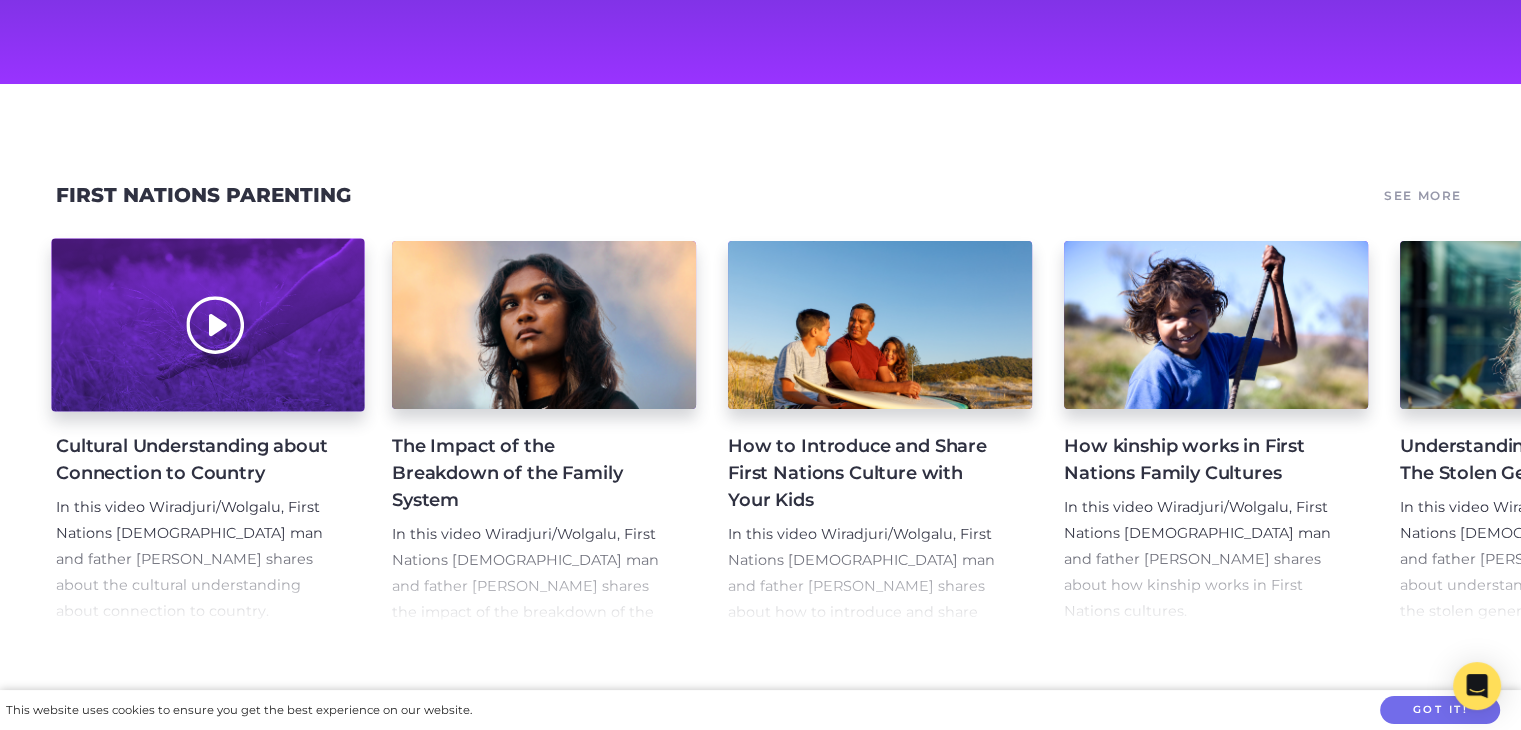 click at bounding box center (207, 325) 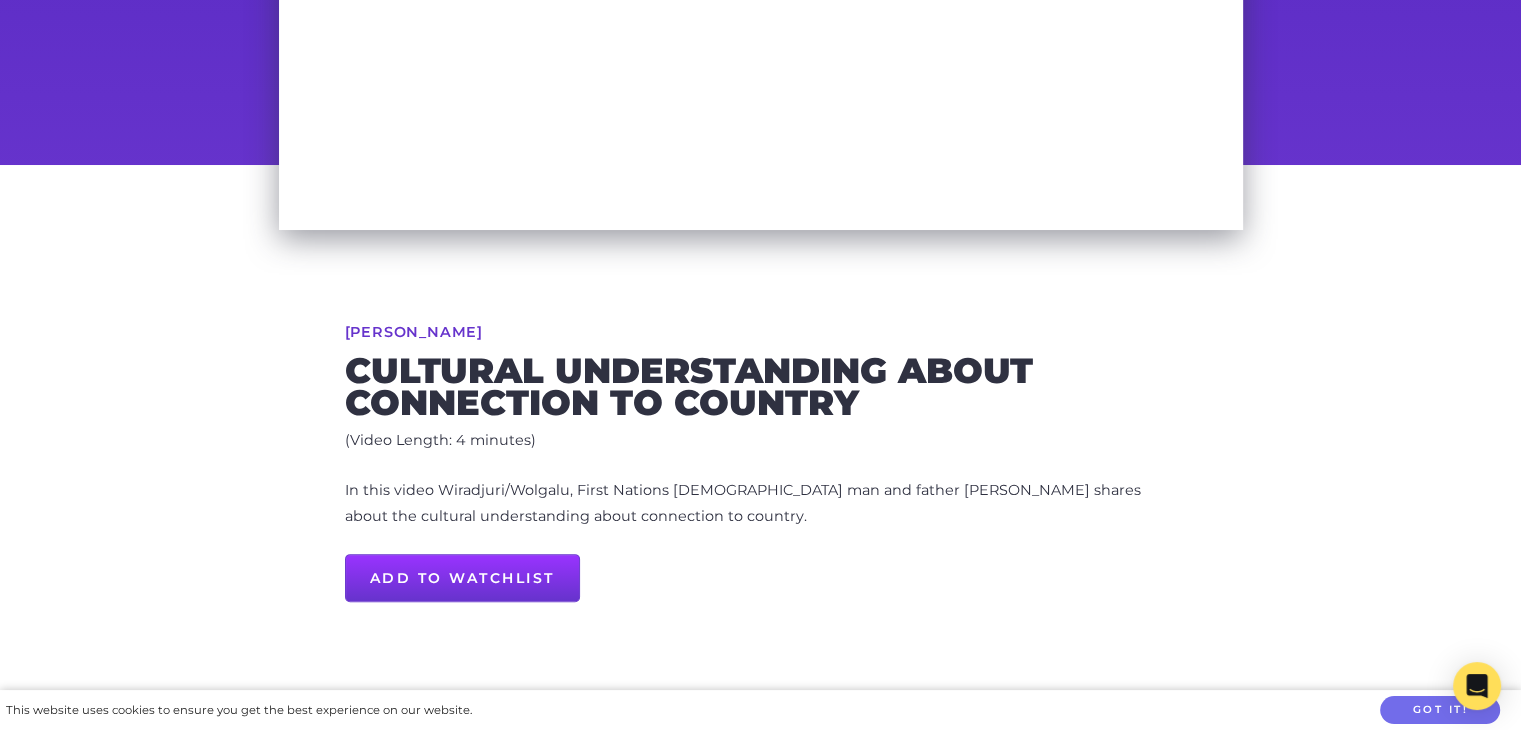 scroll, scrollTop: 500, scrollLeft: 0, axis: vertical 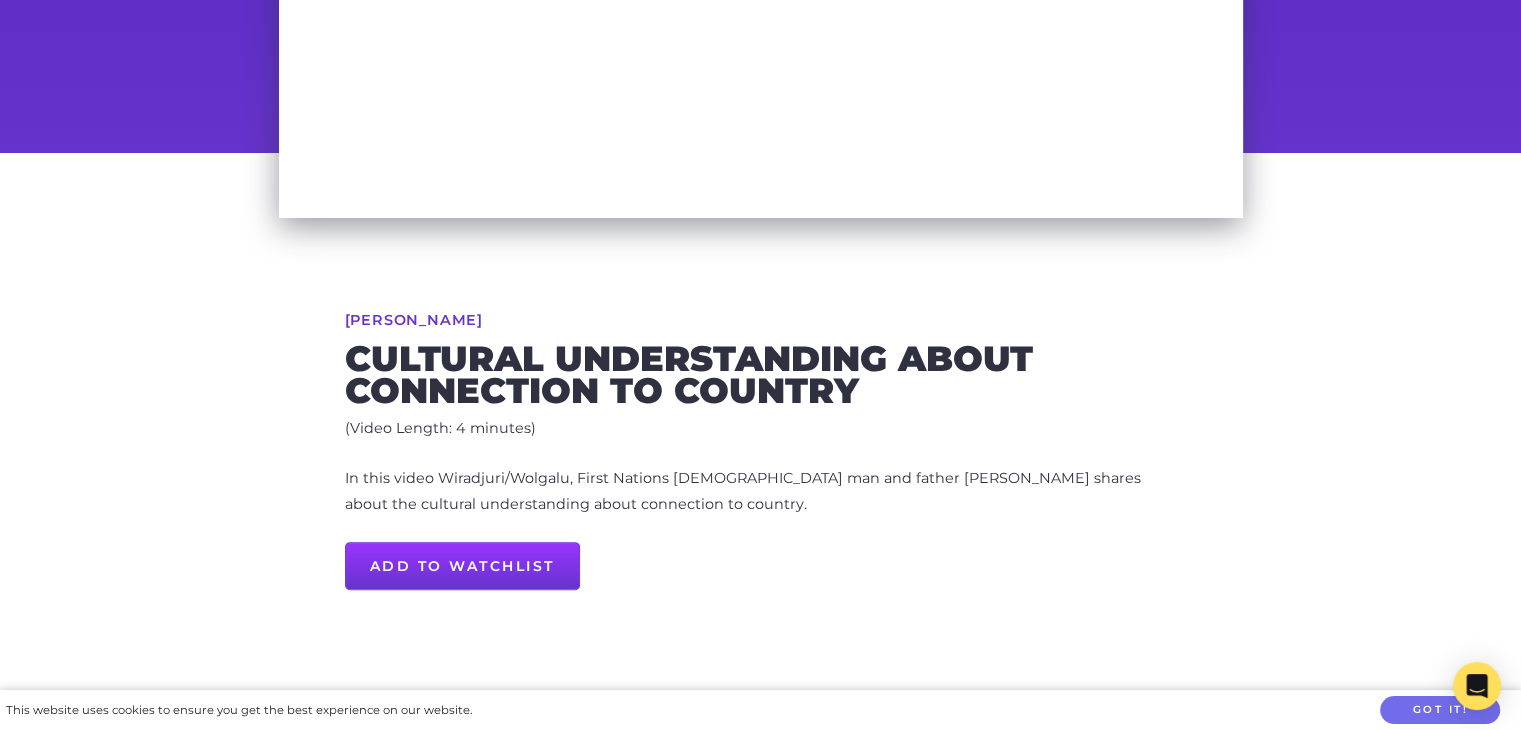 click on "Add
to Watchlist" at bounding box center (462, 566) 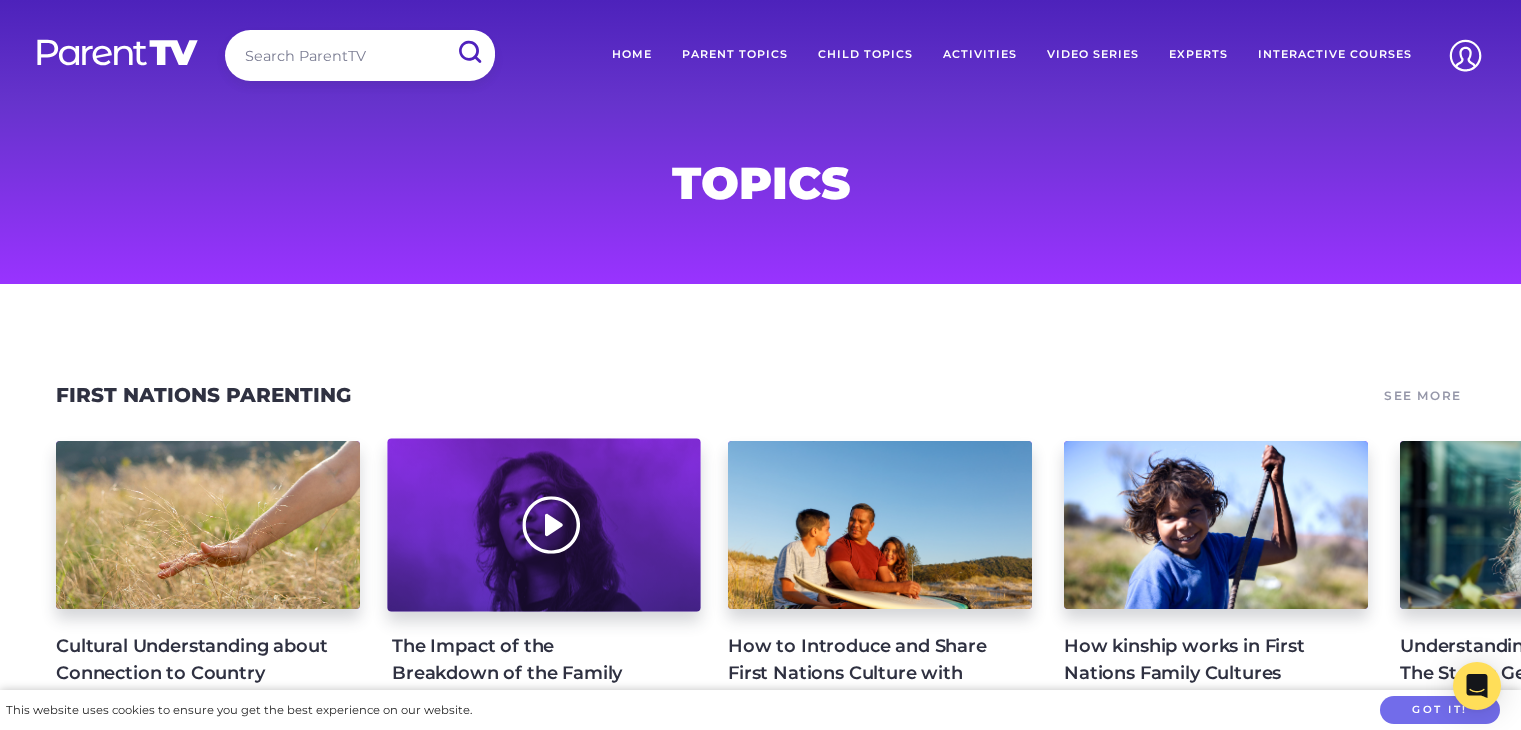 scroll, scrollTop: 200, scrollLeft: 0, axis: vertical 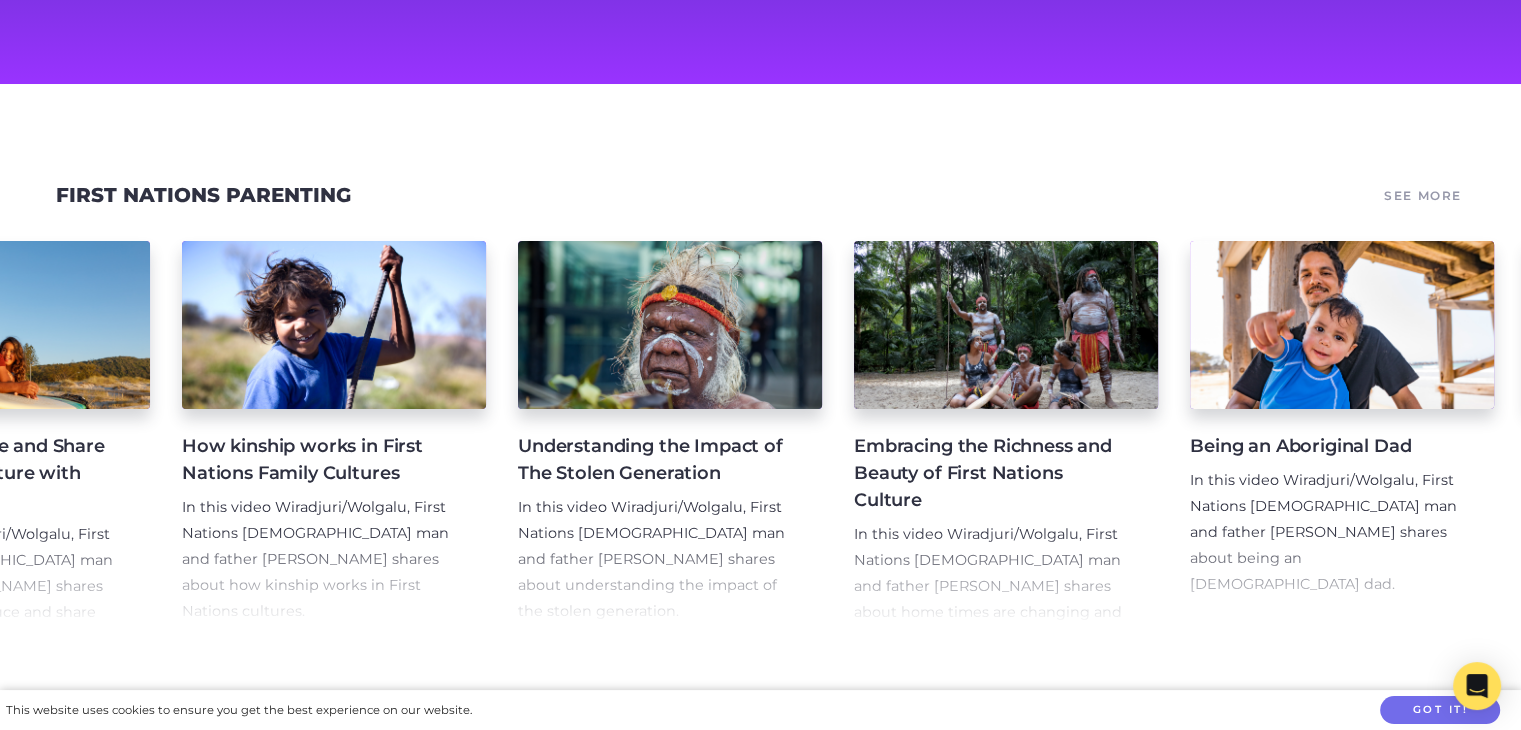 drag, startPoint x: 1056, startPoint y: 673, endPoint x: 1071, endPoint y: 673, distance: 15 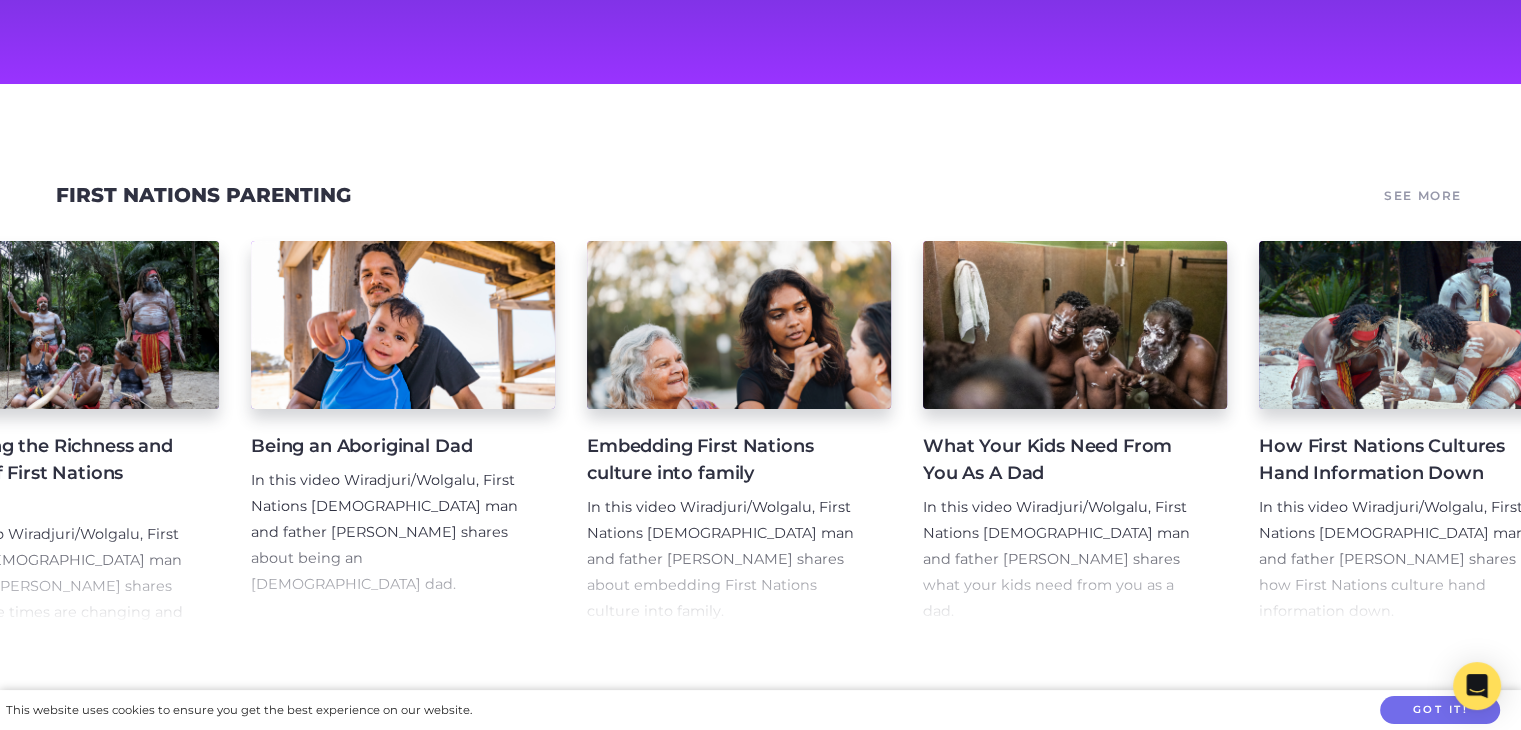 scroll, scrollTop: 0, scrollLeft: 1836, axis: horizontal 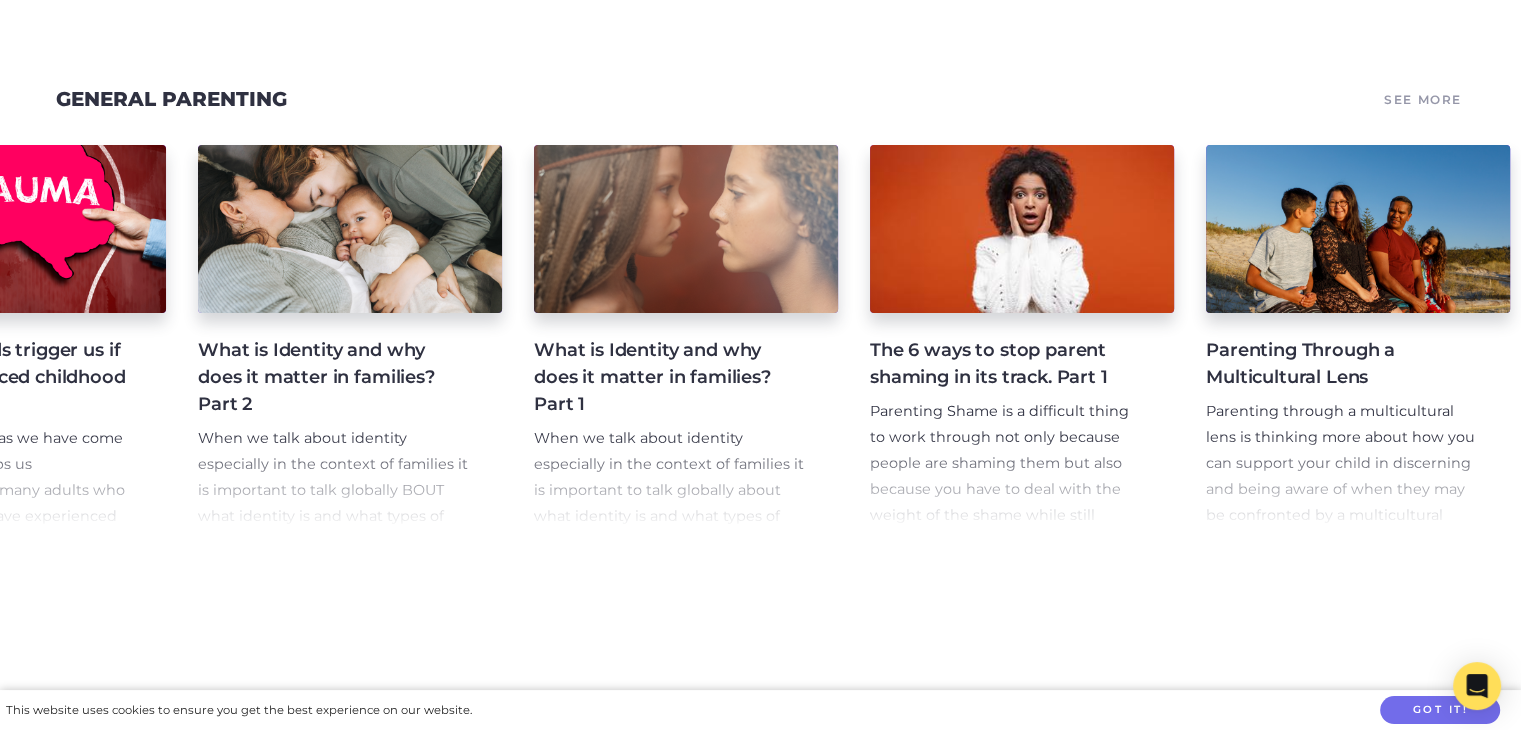click on "What Your Kids Need From You As A Dad    In this video Wiradjuri/Wolgalu, First Nations Aboriginal man and father Joe Williams shares what your kids need from you as a dad.
Talking to kids about sudden, tragic death   When a sudden death occurs it’s never an easy thing for anyone.  In this video Maggie Dent shares some ways that can help talking to children when this happens.
Supporting Children as a FIFO Parent when You Have Long Absences    Being a FIFO parent can be really hard some days when it comes to your family and kids.  You may find yourself wondering what impact this might be having and how you can try and reduce that.  In this video Maggie Dent talks through what the research tells us about long absences when it comes to our kids and how you can reduce the impact.
Dealing with your child's sadness   ‘I’ll give you something to cry about’
Why using threats to get cooperation often backfires
Maintaining their innocence in a fear-based existence" at bounding box center [760, 341] 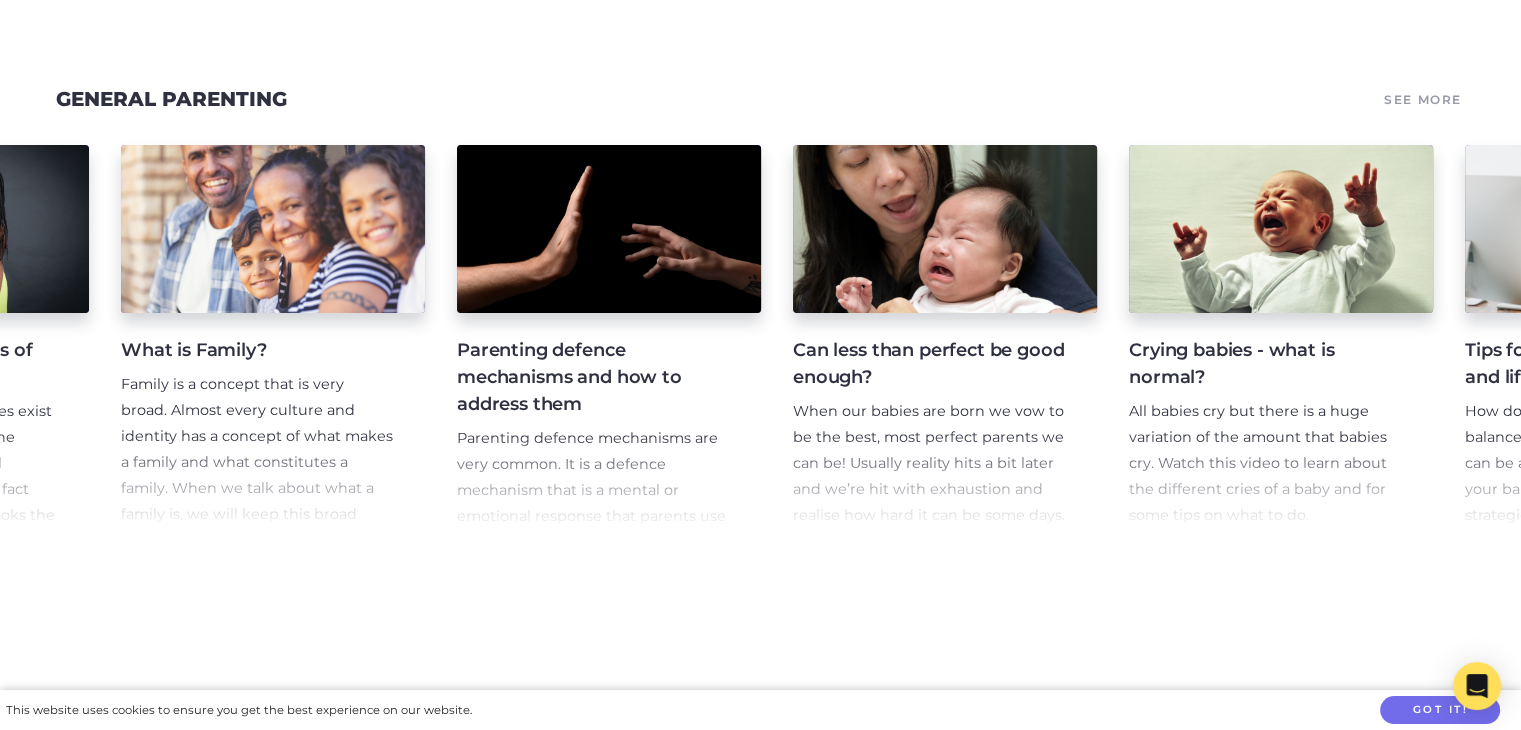 scroll, scrollTop: 0, scrollLeft: 9350, axis: horizontal 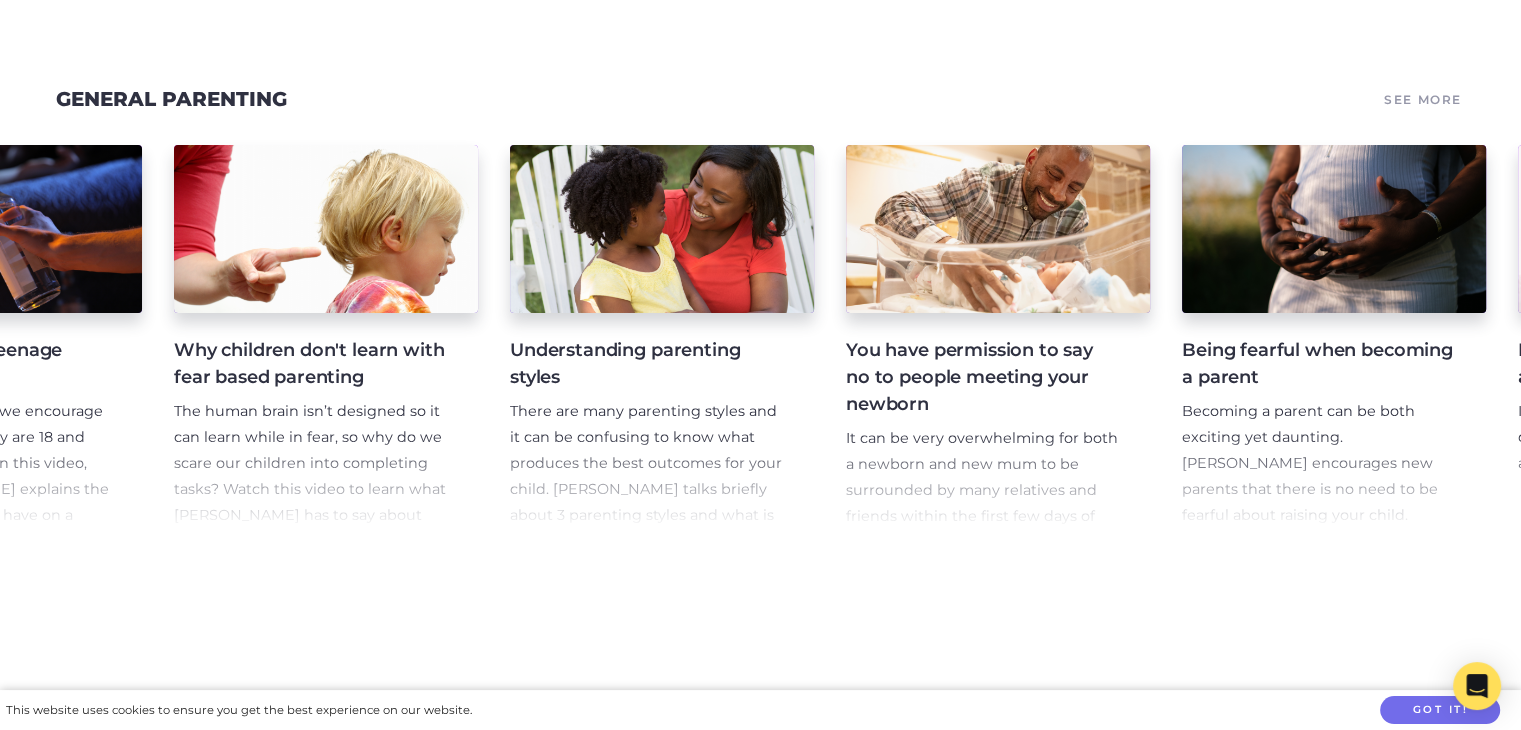 click on "What Your Kids Need From You As A Dad    In this video Wiradjuri/Wolgalu, First Nations Aboriginal man and father Joe Williams shares what your kids need from you as a dad.
Talking to kids about sudden, tragic death   When a sudden death occurs it’s never an easy thing for anyone.  In this video Maggie Dent shares some ways that can help talking to children when this happens.
Supporting Children as a FIFO Parent when You Have Long Absences    Being a FIFO parent can be really hard some days when it comes to your family and kids.  You may find yourself wondering what impact this might be having and how you can try and reduce that.  In this video Maggie Dent talks through what the research tells us about long absences when it comes to our kids and how you can reduce the impact.
Dealing with your child's sadness   ‘I’ll give you something to cry about’
Why using threats to get cooperation often backfires
Maintaining their innocence in a fear-based existence" at bounding box center (760, 341) 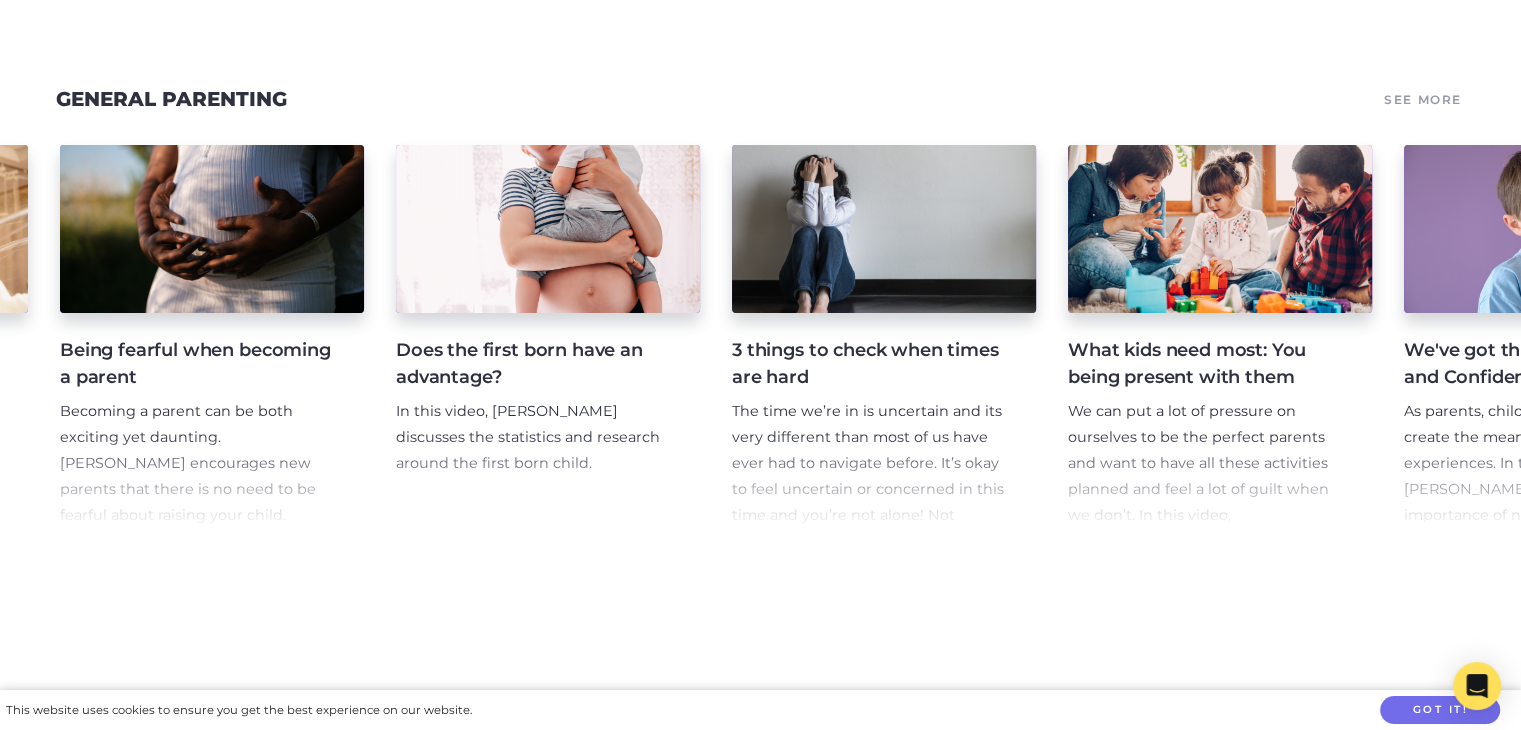 scroll, scrollTop: 0, scrollLeft: 12772, axis: horizontal 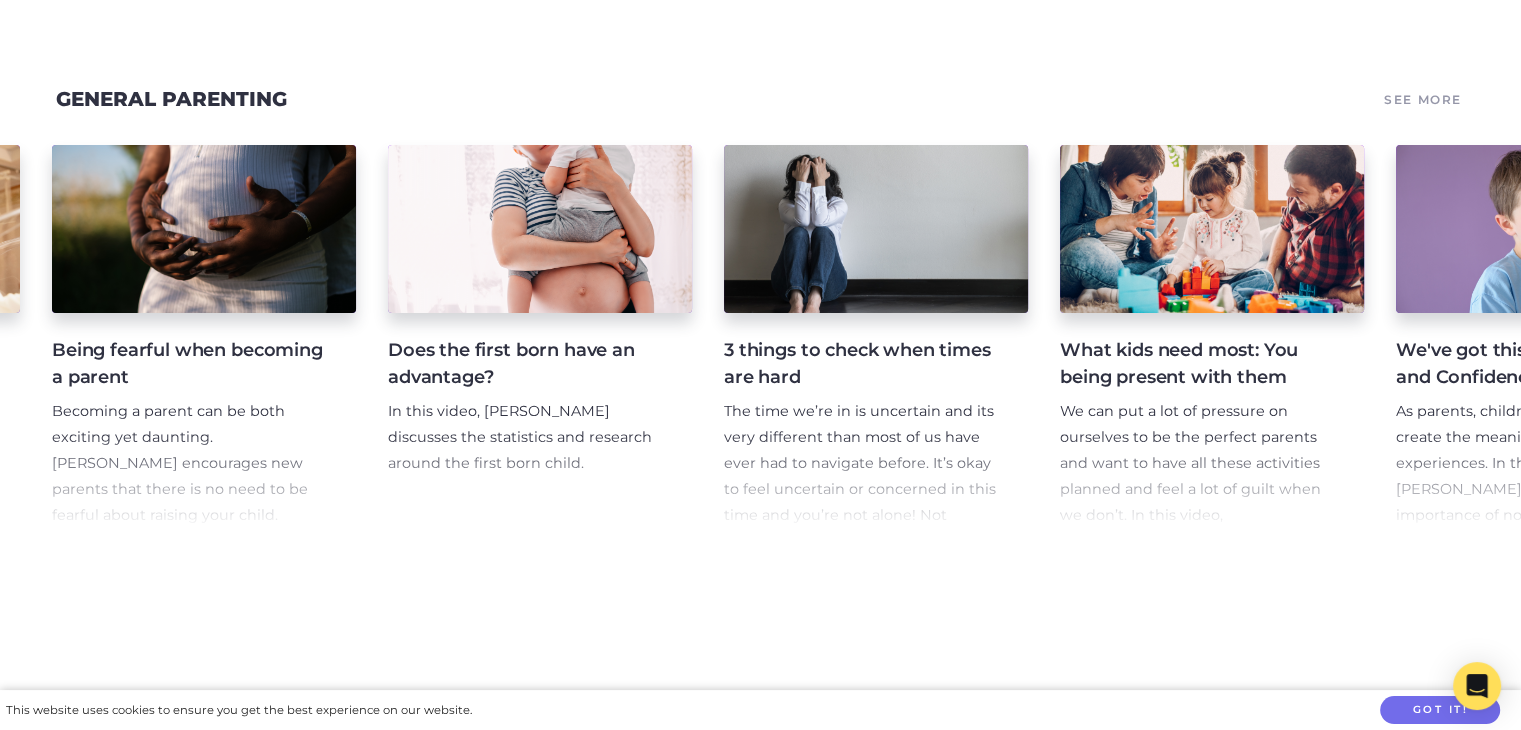 click on "What Your Kids Need From You As A Dad    In this video Wiradjuri/Wolgalu, First Nations Aboriginal man and father Joe Williams shares what your kids need from you as a dad.
Talking to kids about sudden, tragic death   When a sudden death occurs it’s never an easy thing for anyone.  In this video Maggie Dent shares some ways that can help talking to children when this happens.
Supporting Children as a FIFO Parent when You Have Long Absences    Being a FIFO parent can be really hard some days when it comes to your family and kids.  You may find yourself wondering what impact this might be having and how you can try and reduce that.  In this video Maggie Dent talks through what the research tells us about long absences when it comes to our kids and how you can reduce the impact.
Dealing with your child's sadness   ‘I’ll give you something to cry about’
Why using threats to get cooperation often backfires
Maintaining their innocence in a fear-based existence" at bounding box center [760, 341] 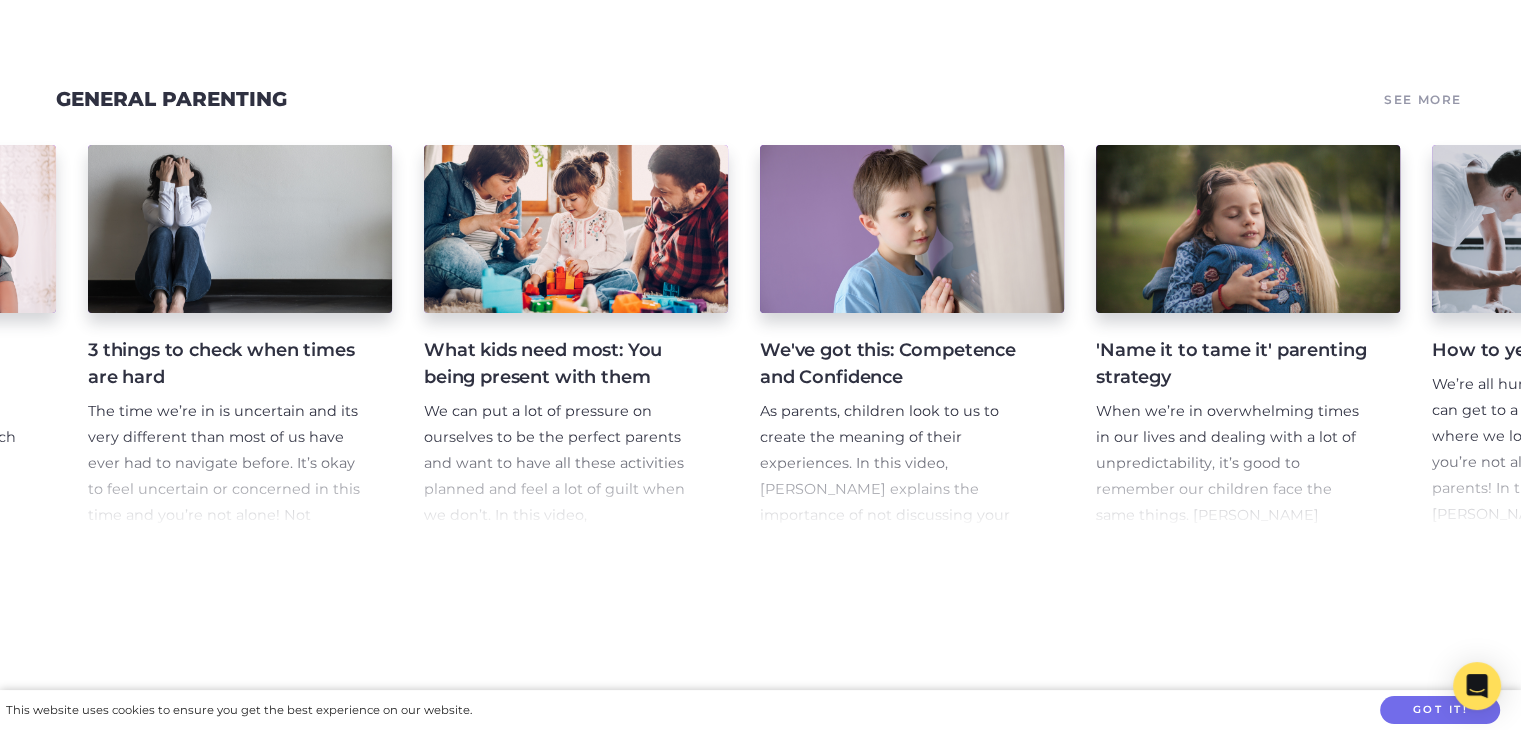 scroll, scrollTop: 0, scrollLeft: 13427, axis: horizontal 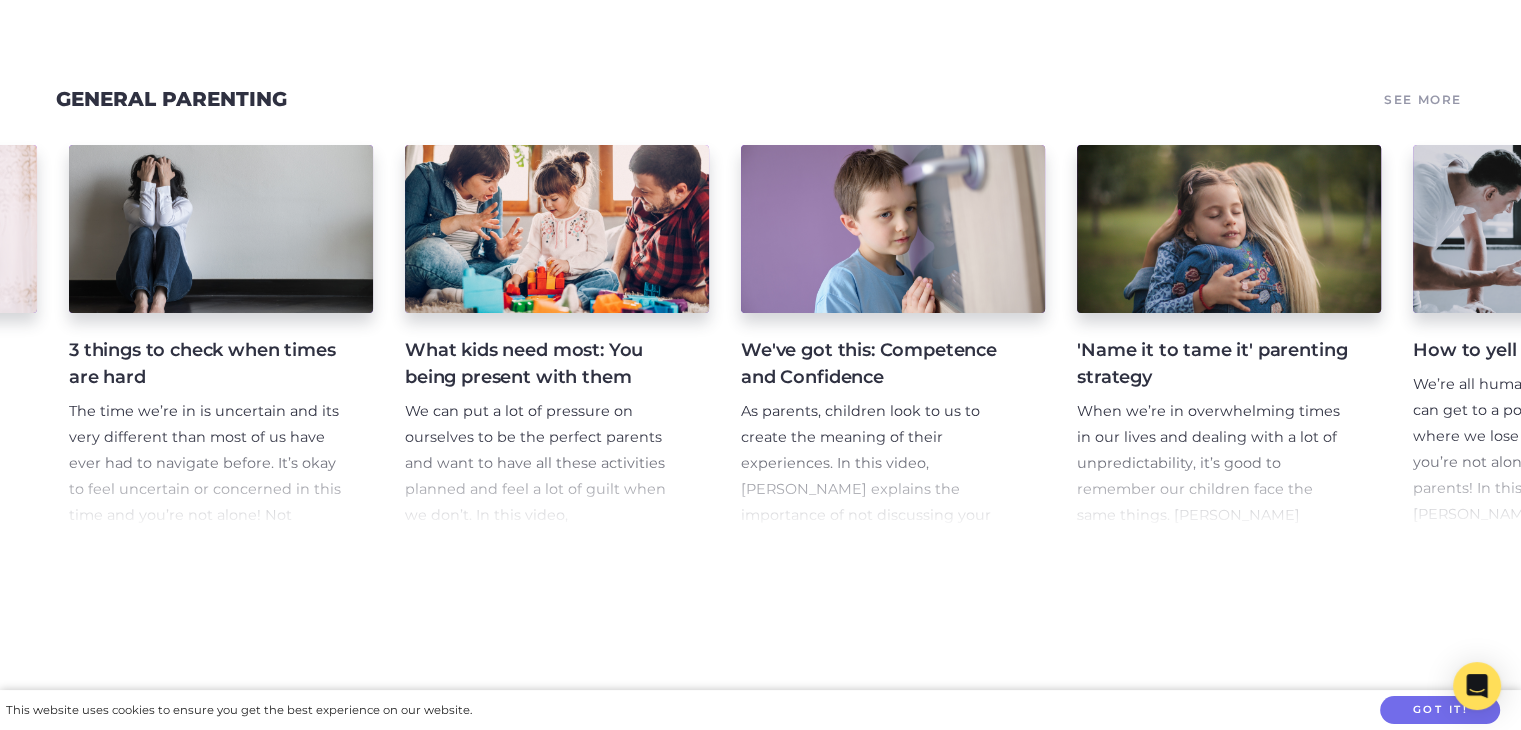 click on "What Your Kids Need From You As A Dad    In this video Wiradjuri/Wolgalu, First Nations Aboriginal man and father Joe Williams shares what your kids need from you as a dad.
Talking to kids about sudden, tragic death   When a sudden death occurs it’s never an easy thing for anyone.  In this video Maggie Dent shares some ways that can help talking to children when this happens.
Supporting Children as a FIFO Parent when You Have Long Absences    Being a FIFO parent can be really hard some days when it comes to your family and kids.  You may find yourself wondering what impact this might be having and how you can try and reduce that.  In this video Maggie Dent talks through what the research tells us about long absences when it comes to our kids and how you can reduce the impact.
Dealing with your child's sadness   ‘I’ll give you something to cry about’
Why using threats to get cooperation often backfires
Maintaining their innocence in a fear-based existence" at bounding box center (760, 341) 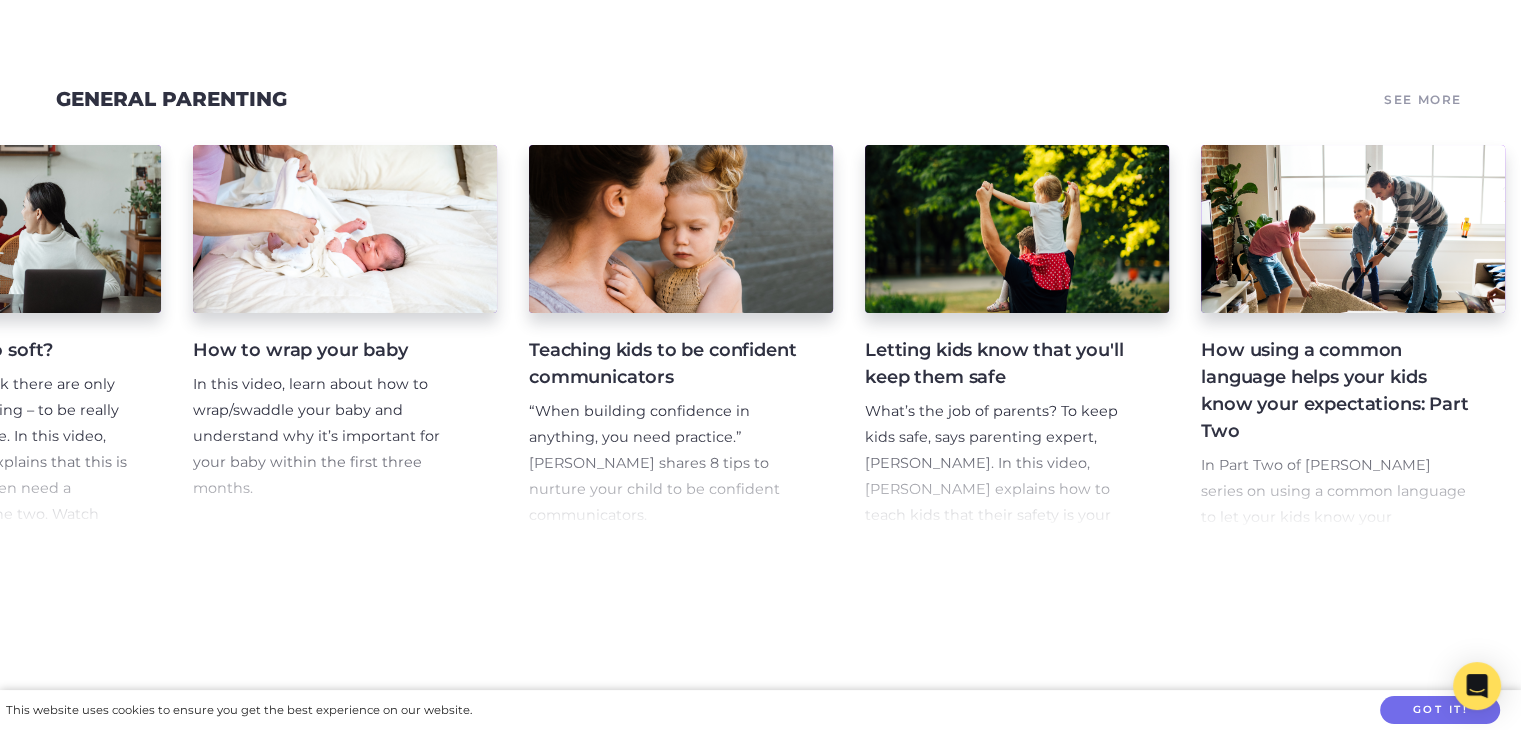 scroll, scrollTop: 0, scrollLeft: 16348, axis: horizontal 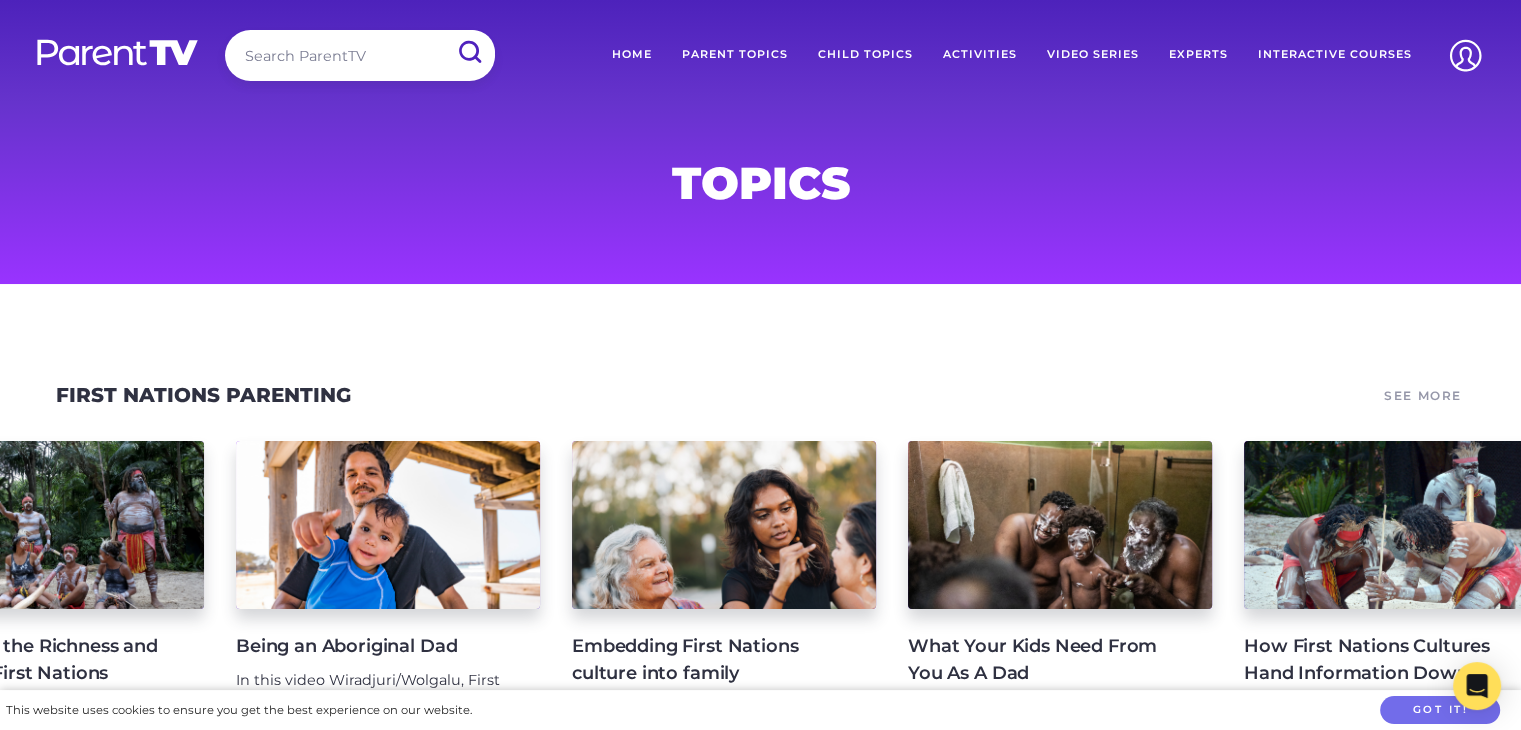 click at bounding box center (360, 55) 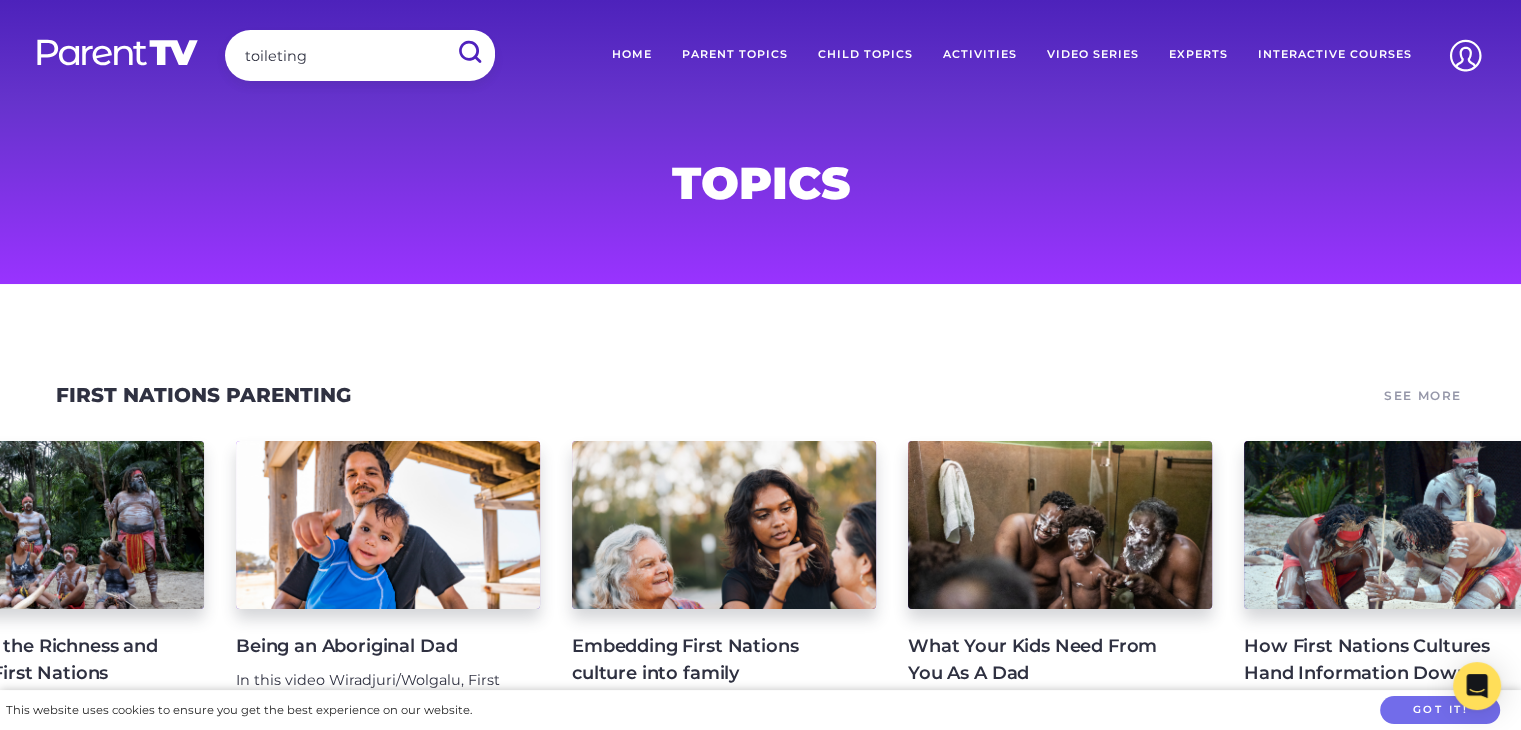 click at bounding box center (469, 52) 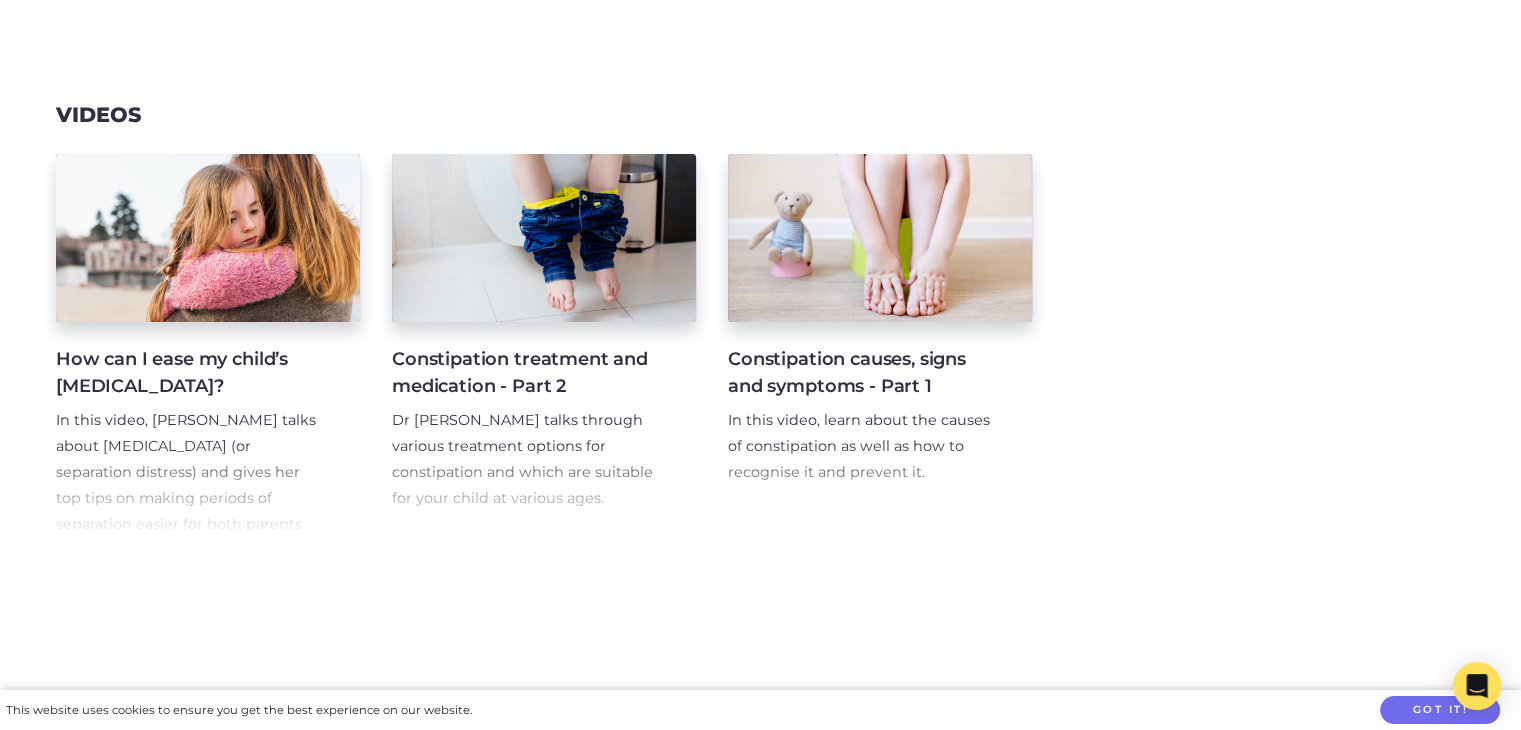 scroll, scrollTop: 0, scrollLeft: 0, axis: both 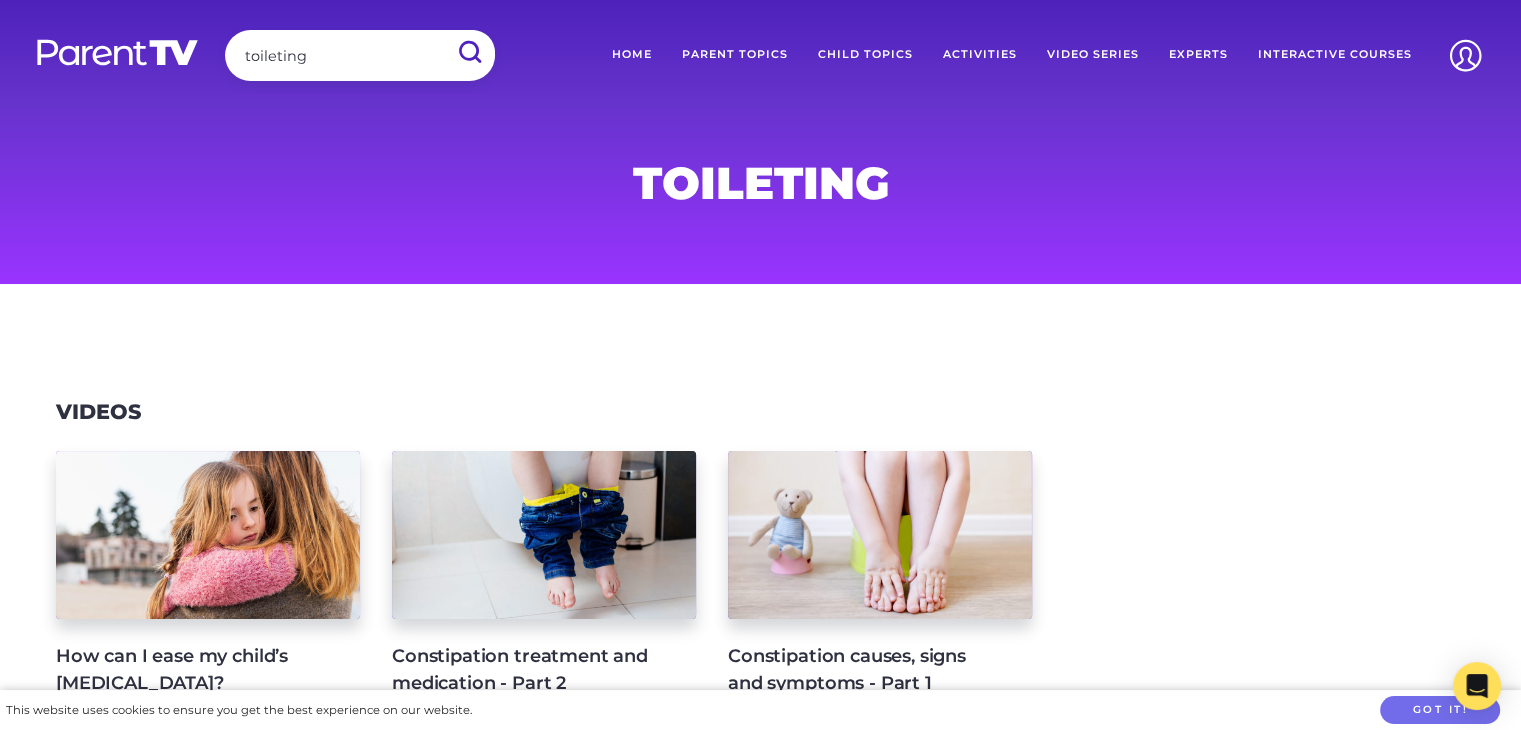 click on "toileting" at bounding box center [360, 55] 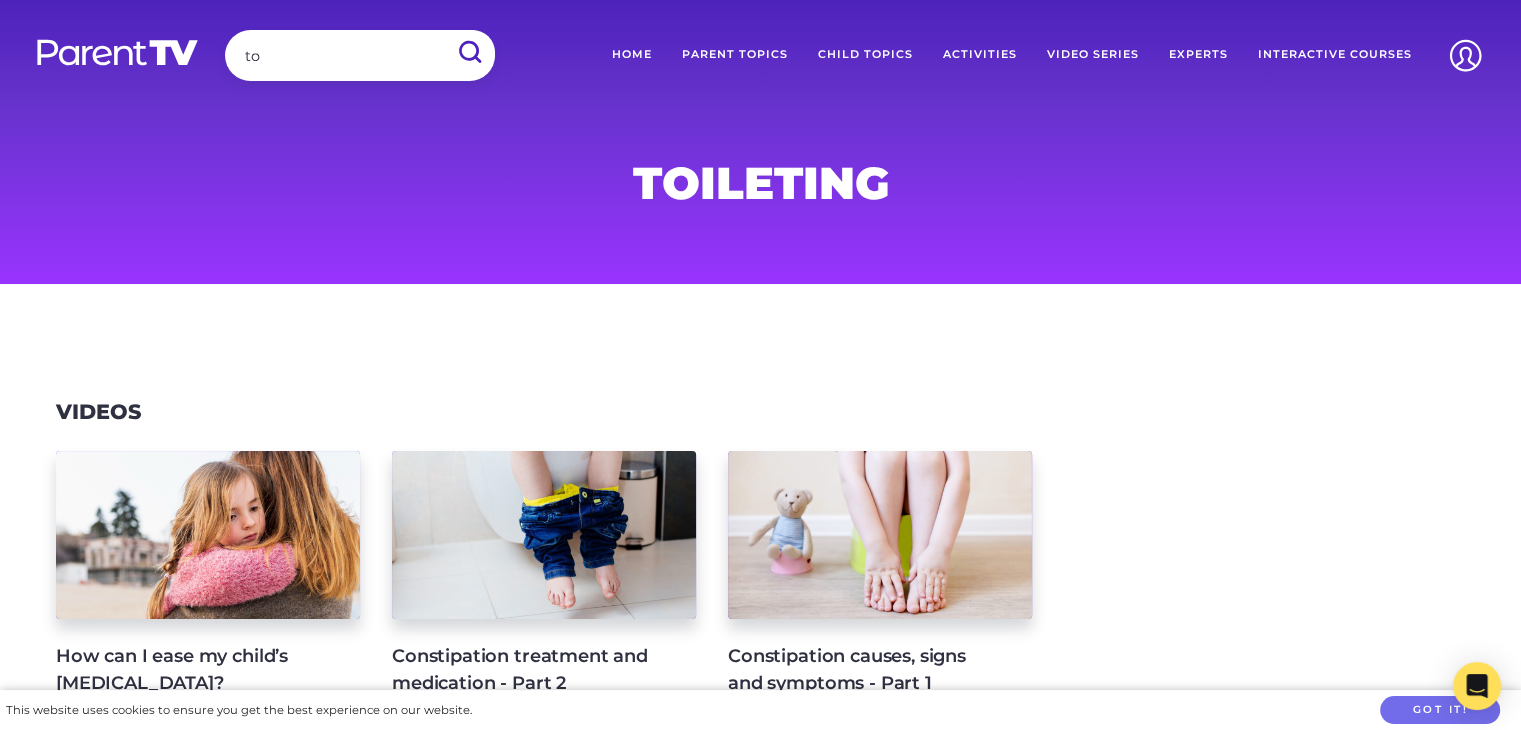 type on "t" 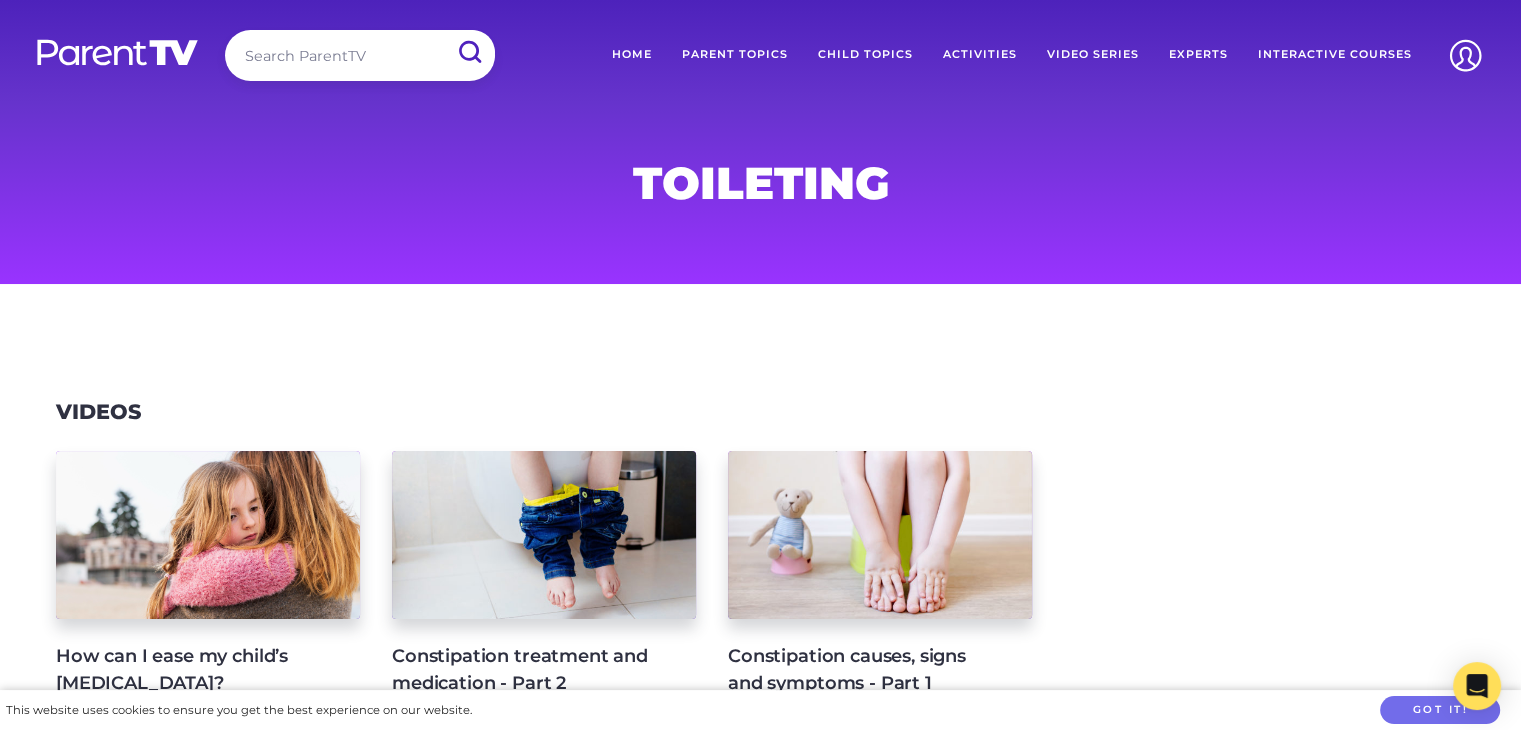 type 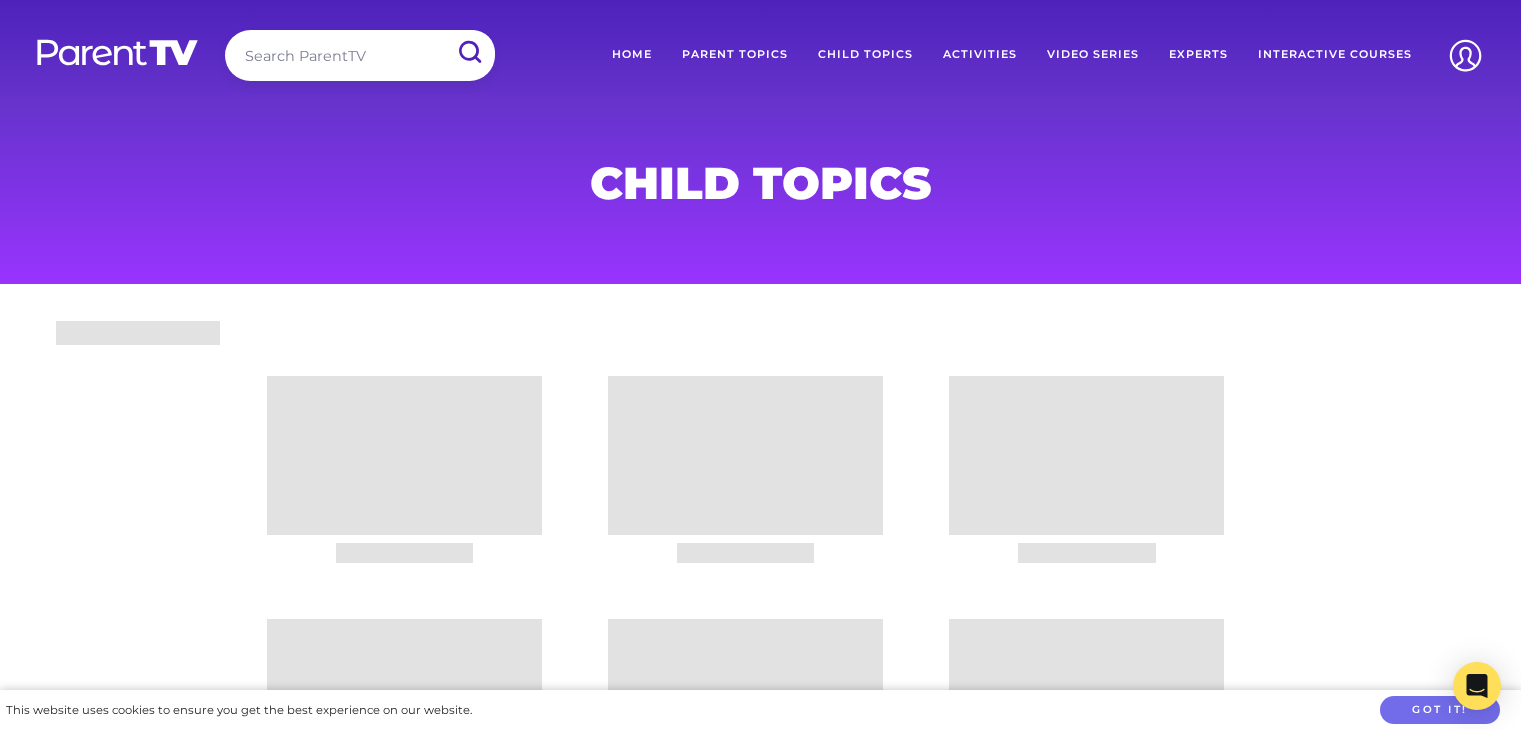 scroll, scrollTop: 0, scrollLeft: 0, axis: both 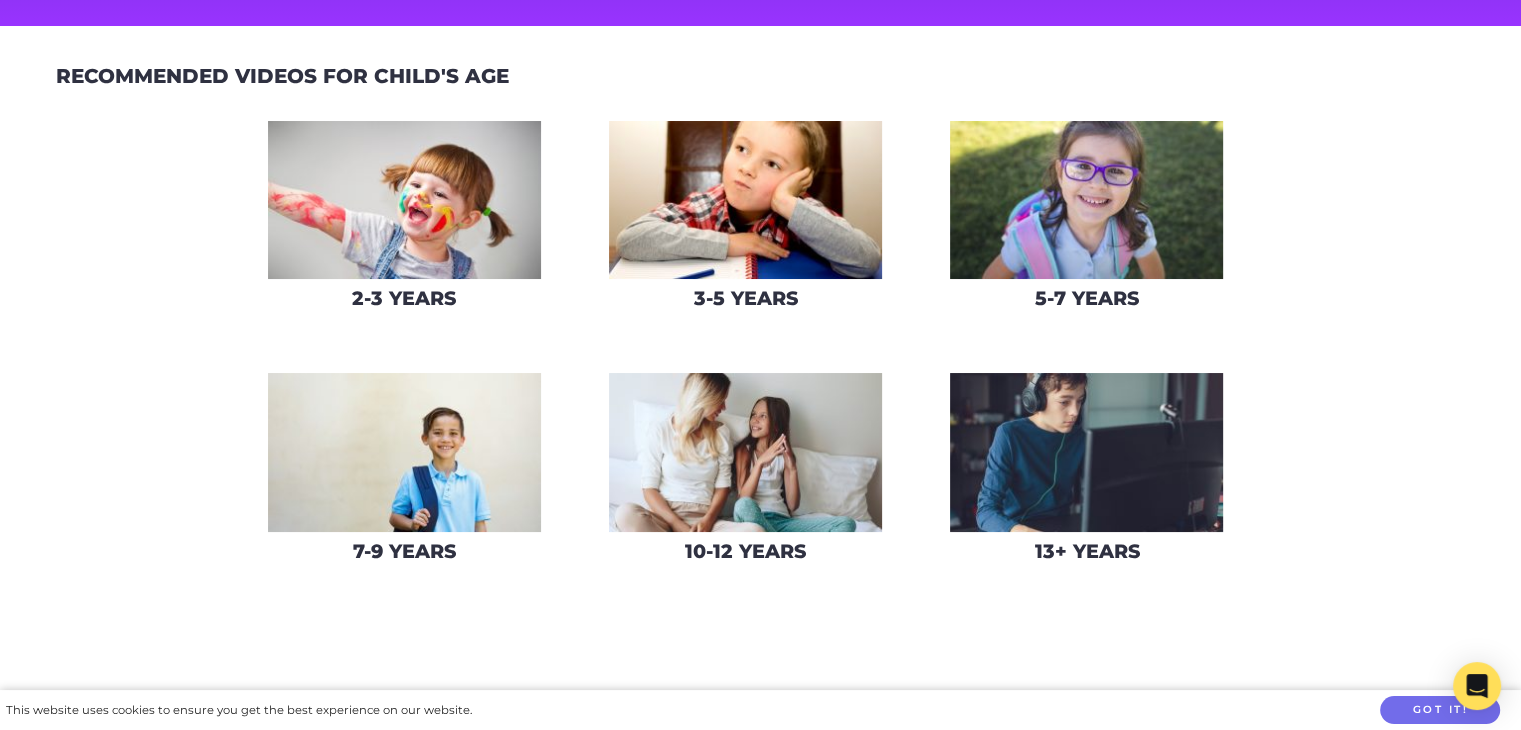 click at bounding box center [745, 200] 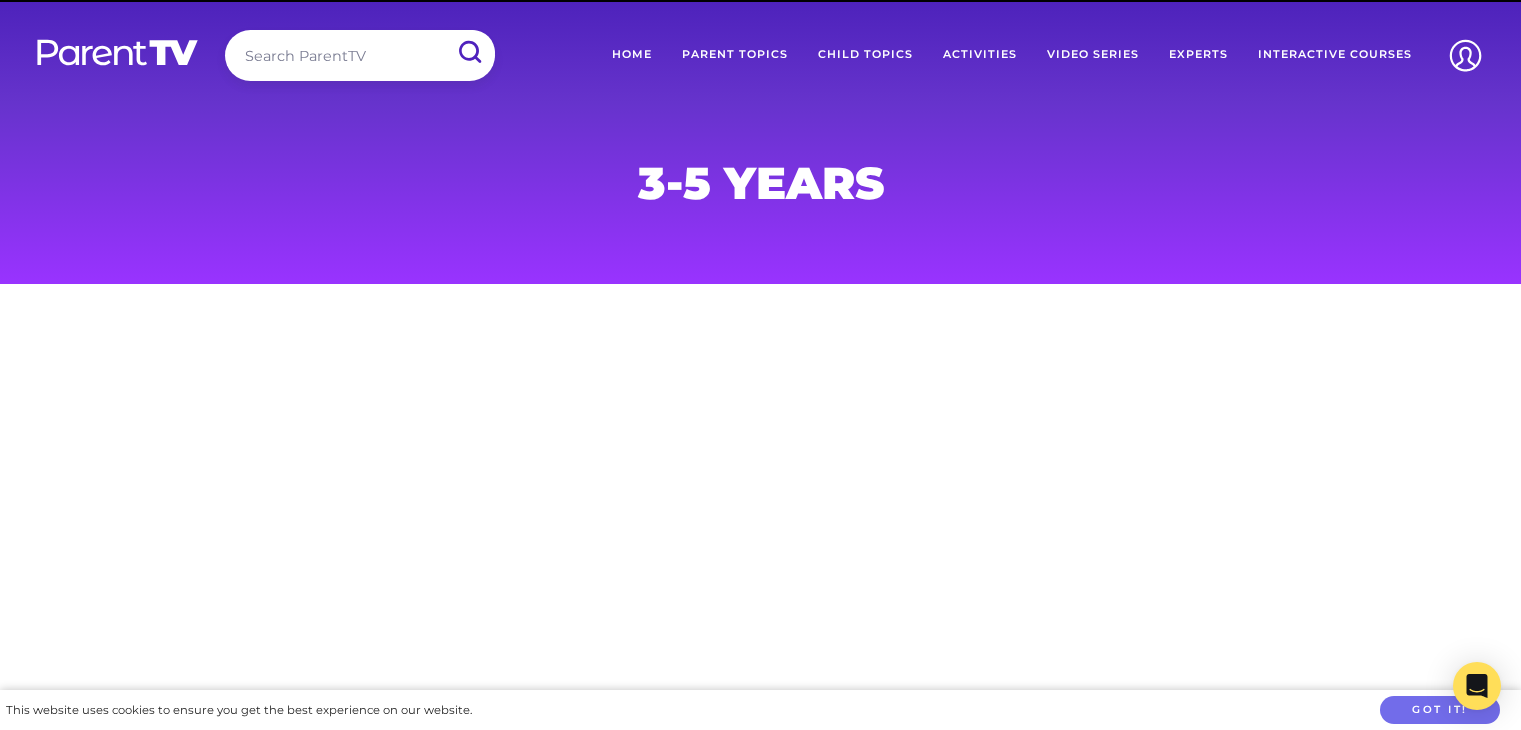 scroll, scrollTop: 0, scrollLeft: 0, axis: both 